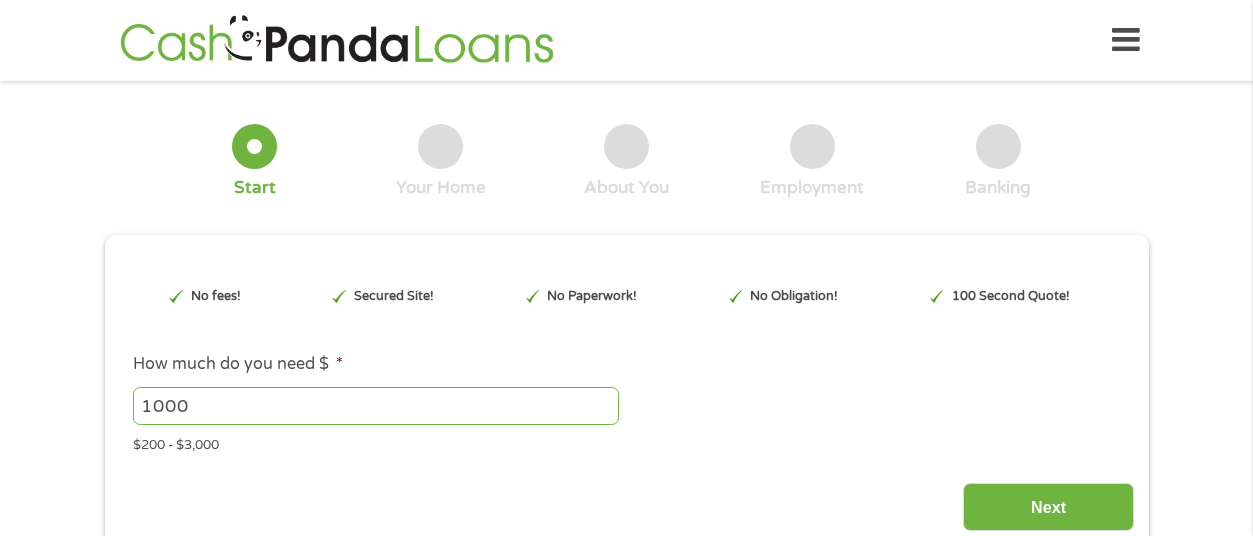 scroll, scrollTop: 0, scrollLeft: 0, axis: both 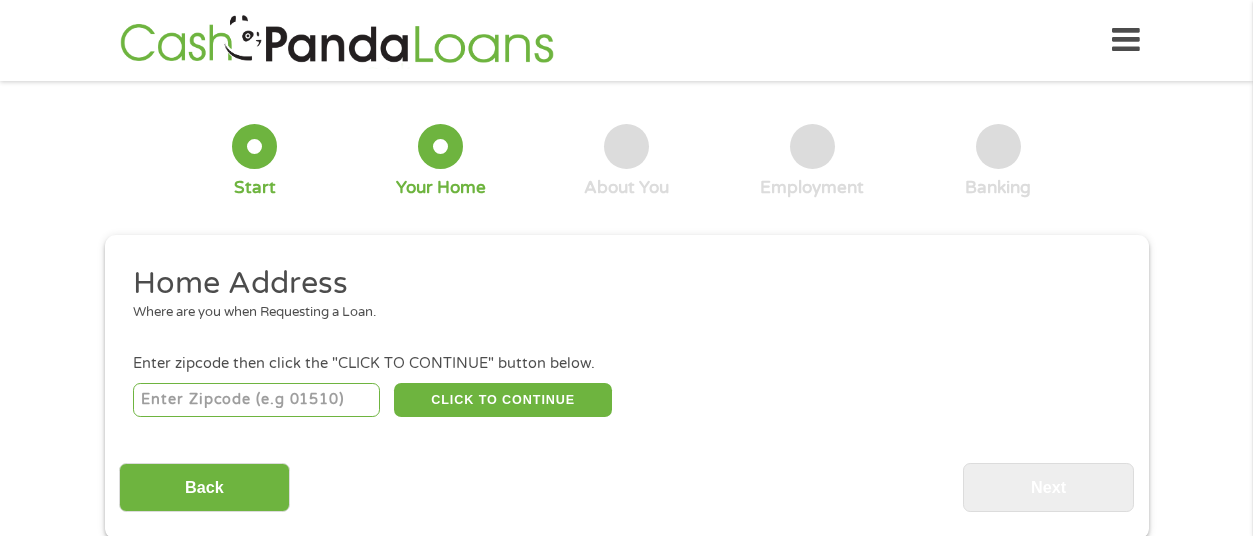 click at bounding box center [256, 400] 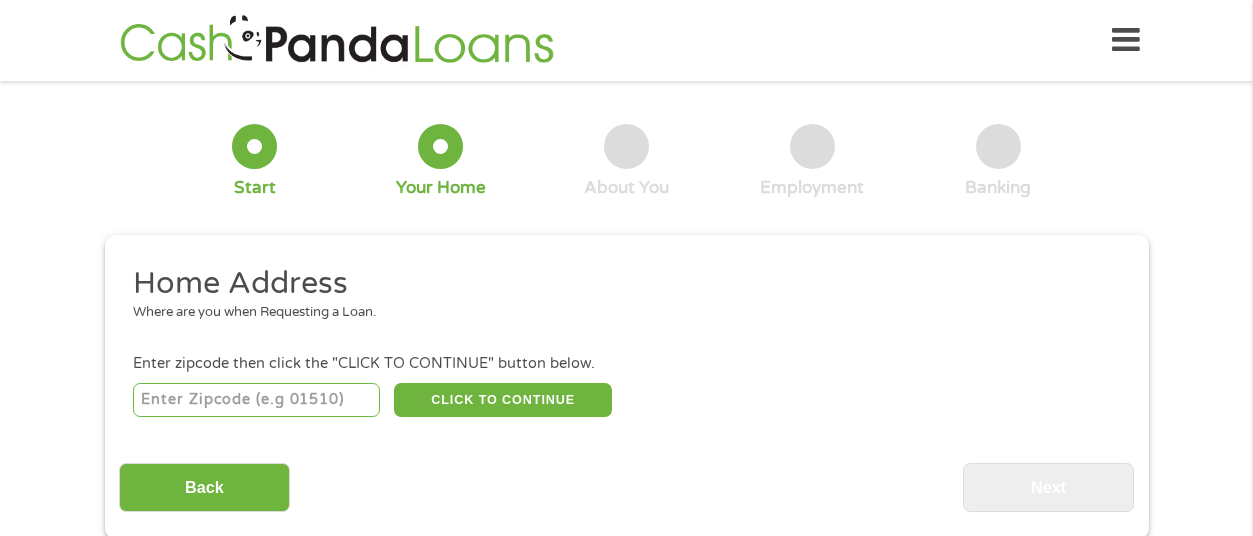type on "[ZIP]" 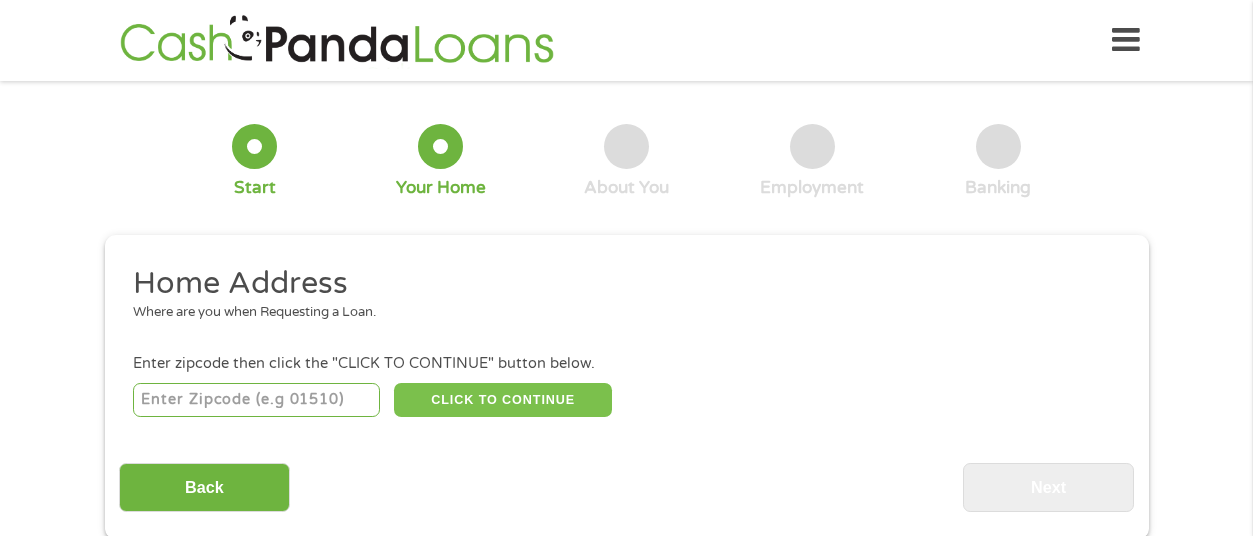 type 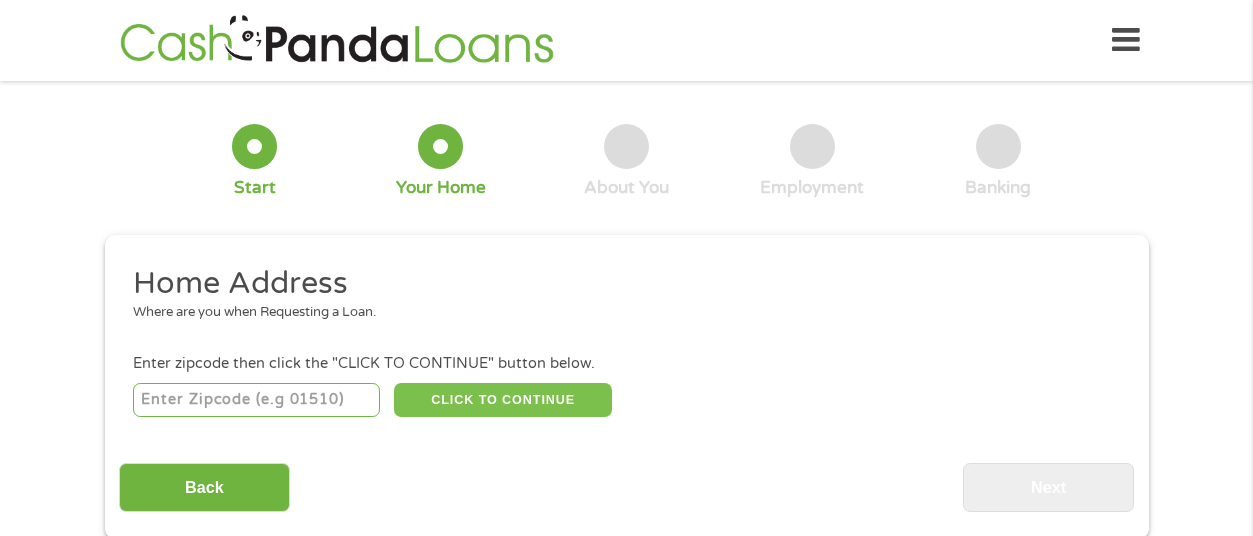 click on "CLICK TO CONTINUE" at bounding box center [503, 400] 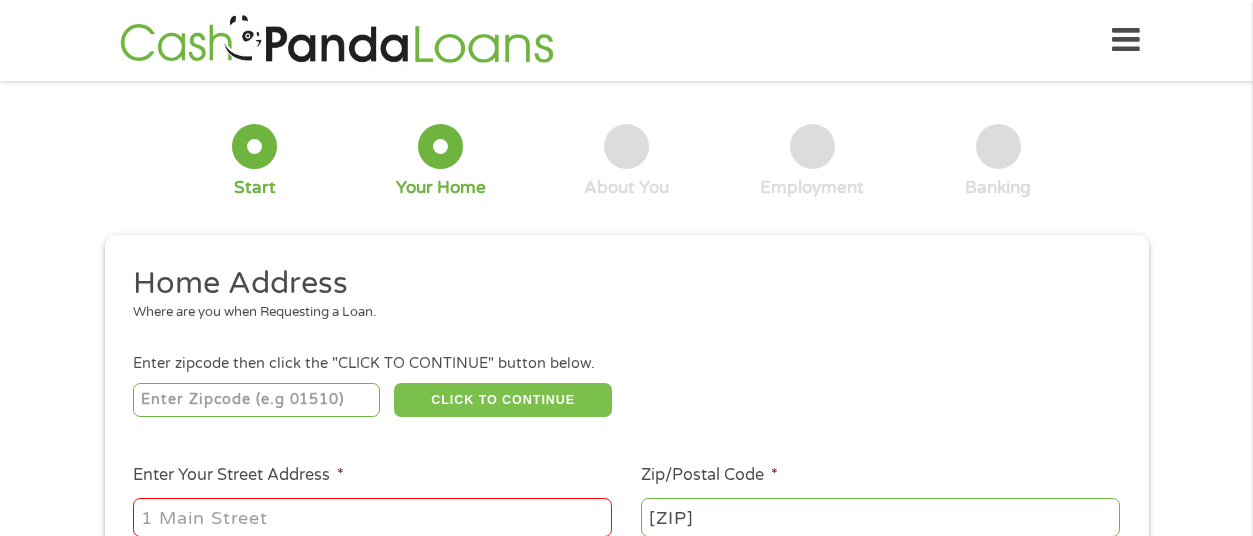 scroll, scrollTop: 200, scrollLeft: 0, axis: vertical 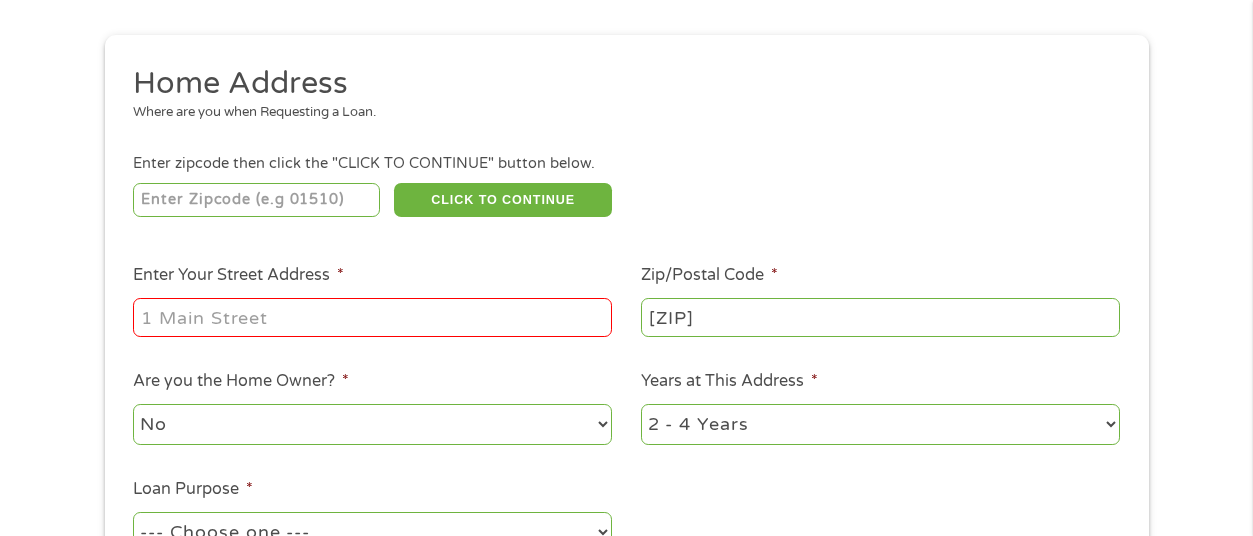 click at bounding box center (372, 318) 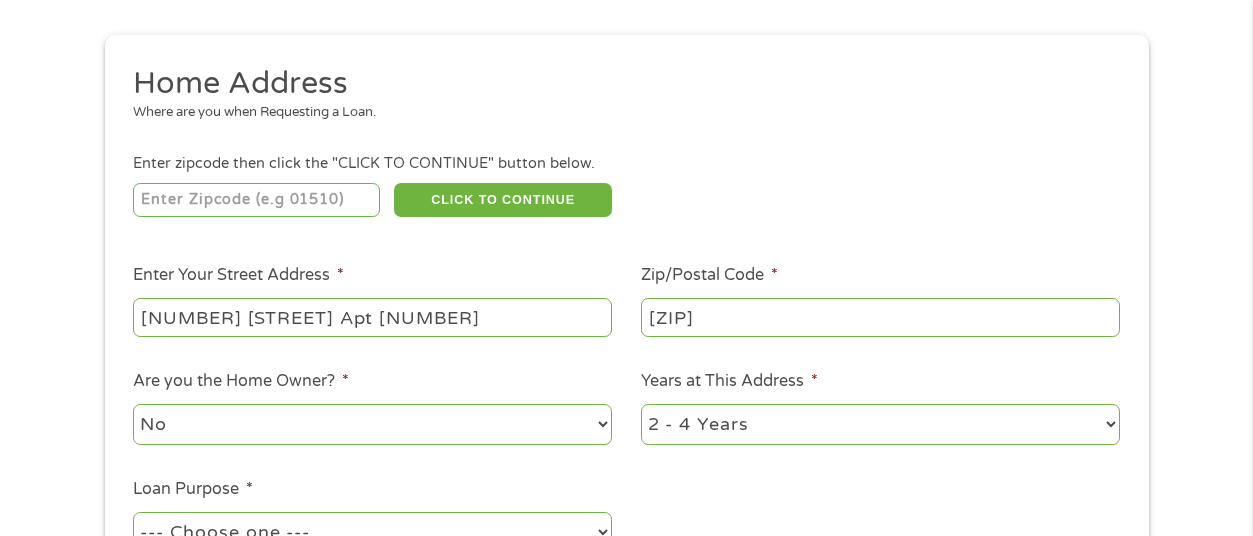 drag, startPoint x: 256, startPoint y: 430, endPoint x: 239, endPoint y: 438, distance: 18.788294 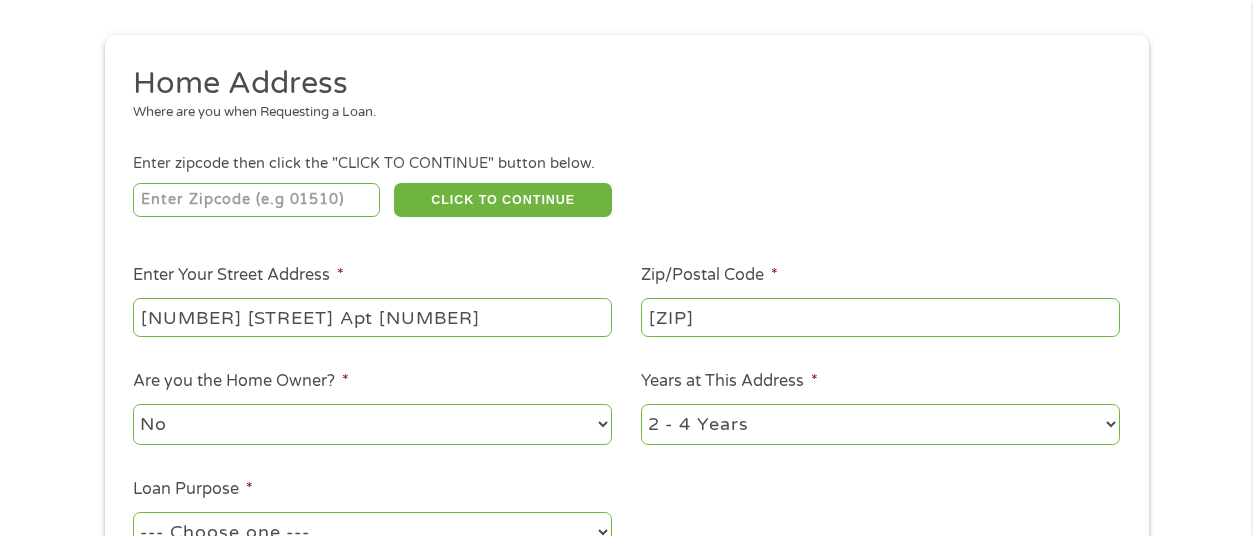 scroll, scrollTop: 400, scrollLeft: 0, axis: vertical 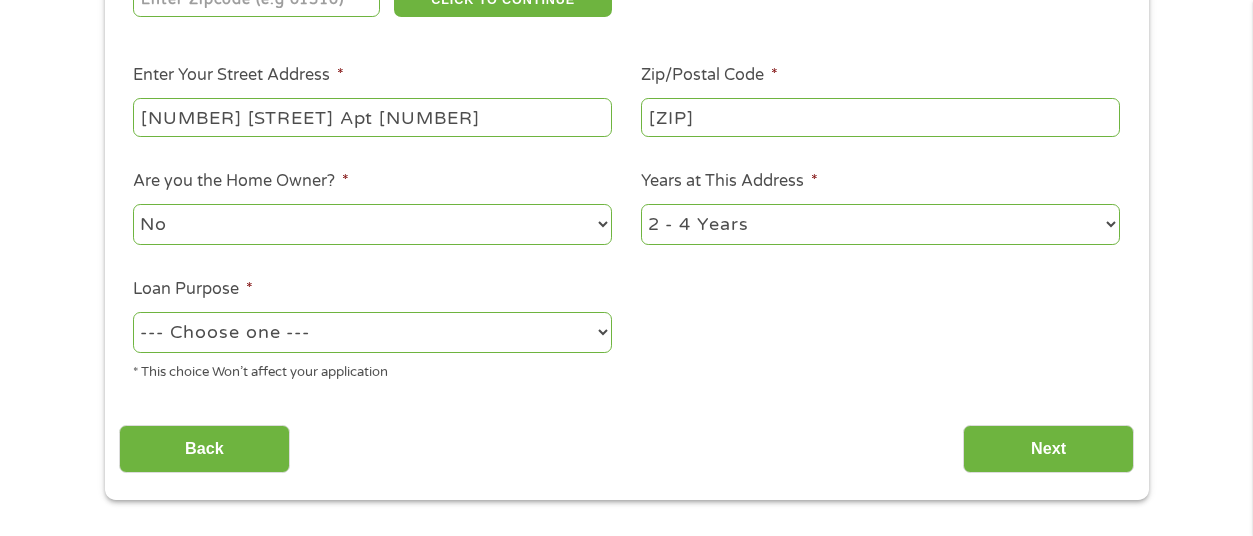 click on "--- Choose one --- Pay Bills Debt Consolidation Home Improvement Major Purchase Car Loan Short Term Cash Medical Expenses Other" at bounding box center [372, 332] 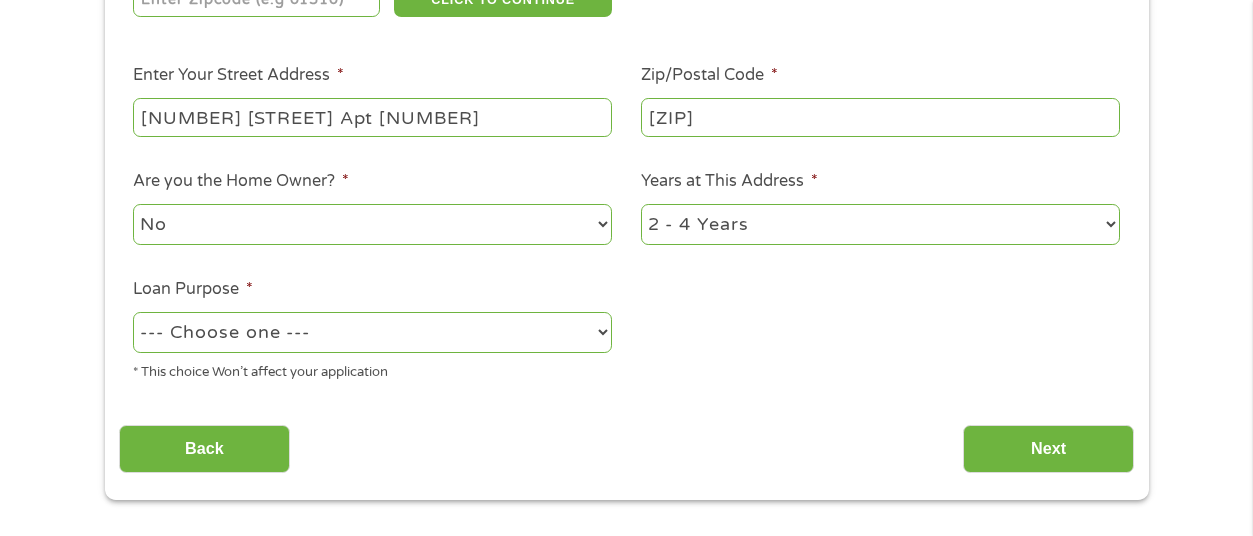 select on "shorttermcash" 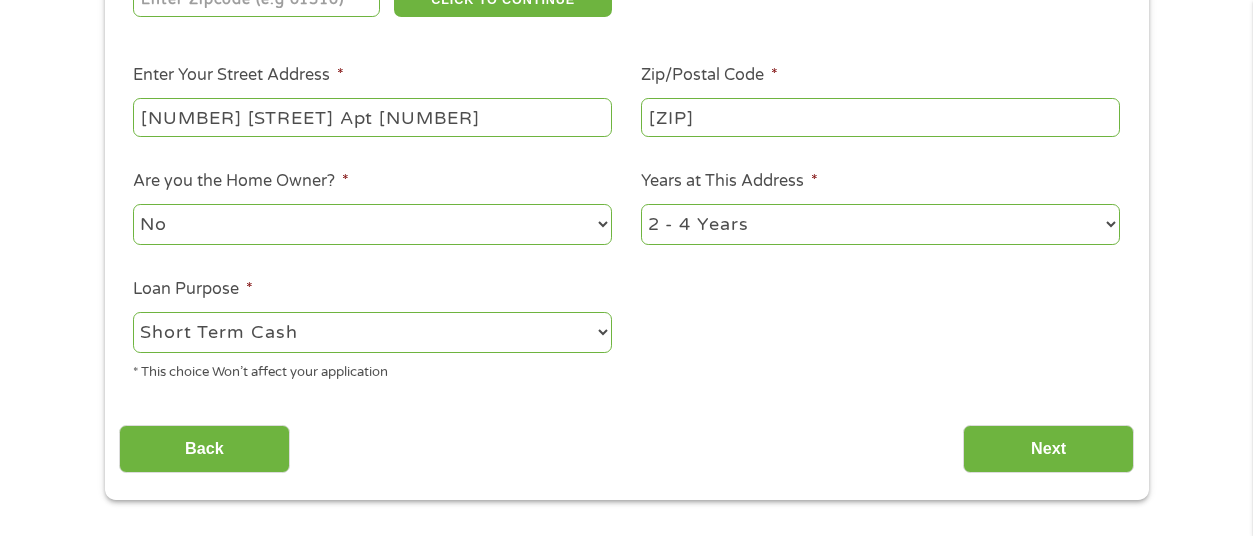 click on "--- Choose one --- Pay Bills Debt Consolidation Home Improvement Major Purchase Car Loan Short Term Cash Medical Expenses Other" at bounding box center [372, 332] 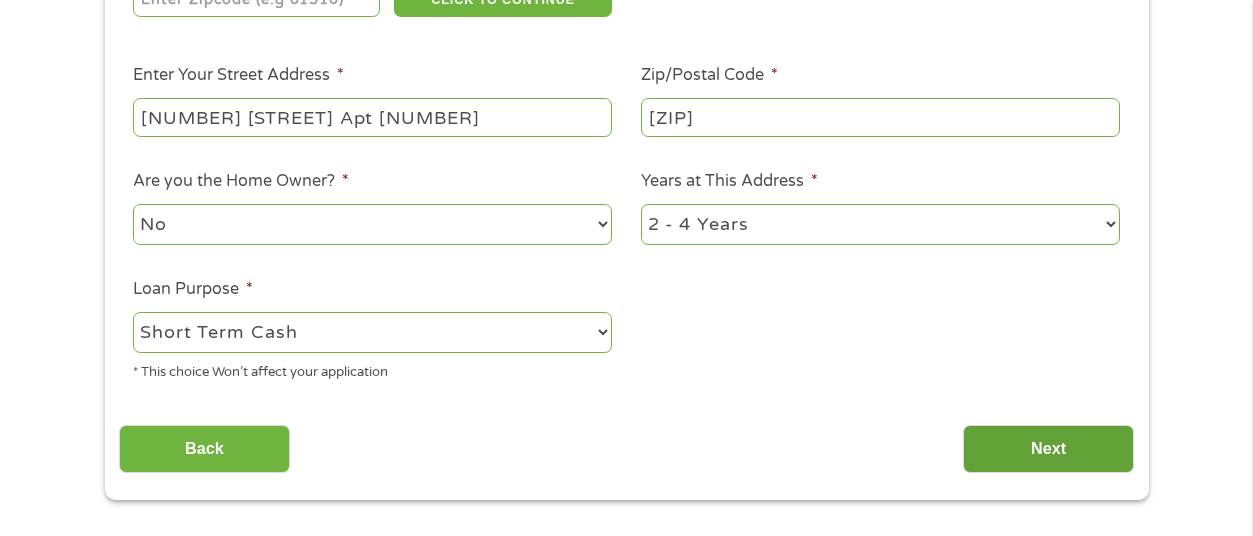click on "Next" at bounding box center (1048, 449) 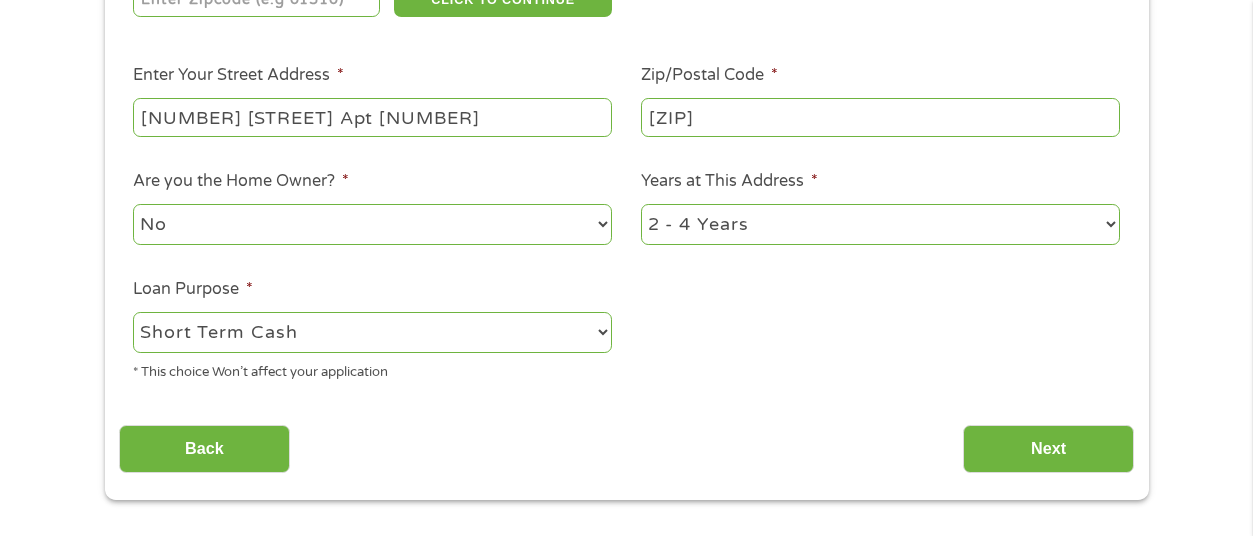 scroll, scrollTop: 8, scrollLeft: 8, axis: both 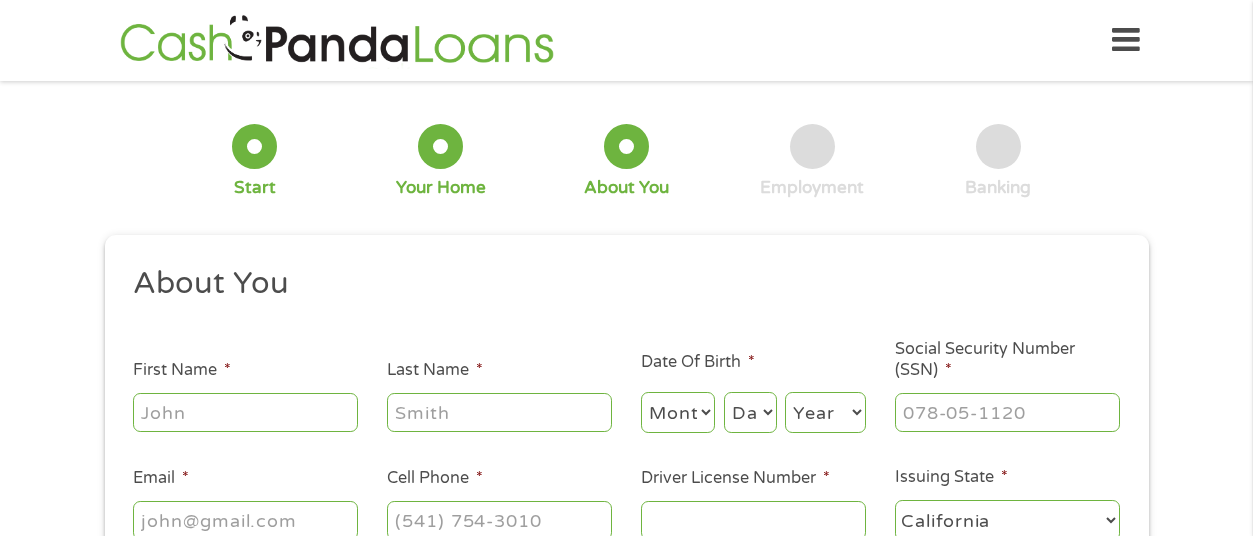 click on "First Name *" at bounding box center (245, 412) 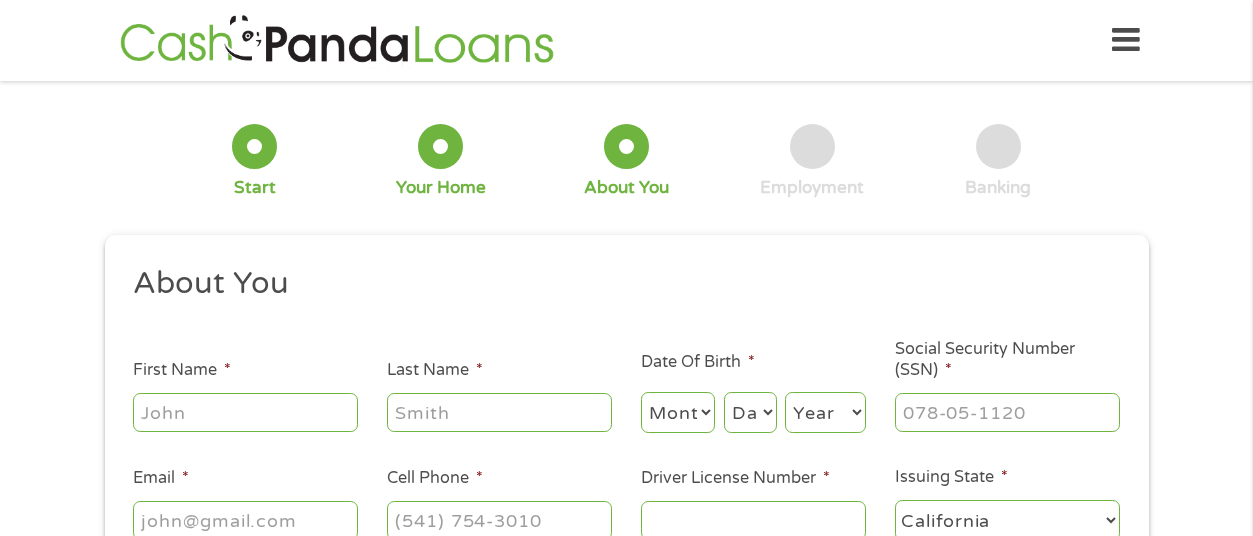 type on "[FIRST]" 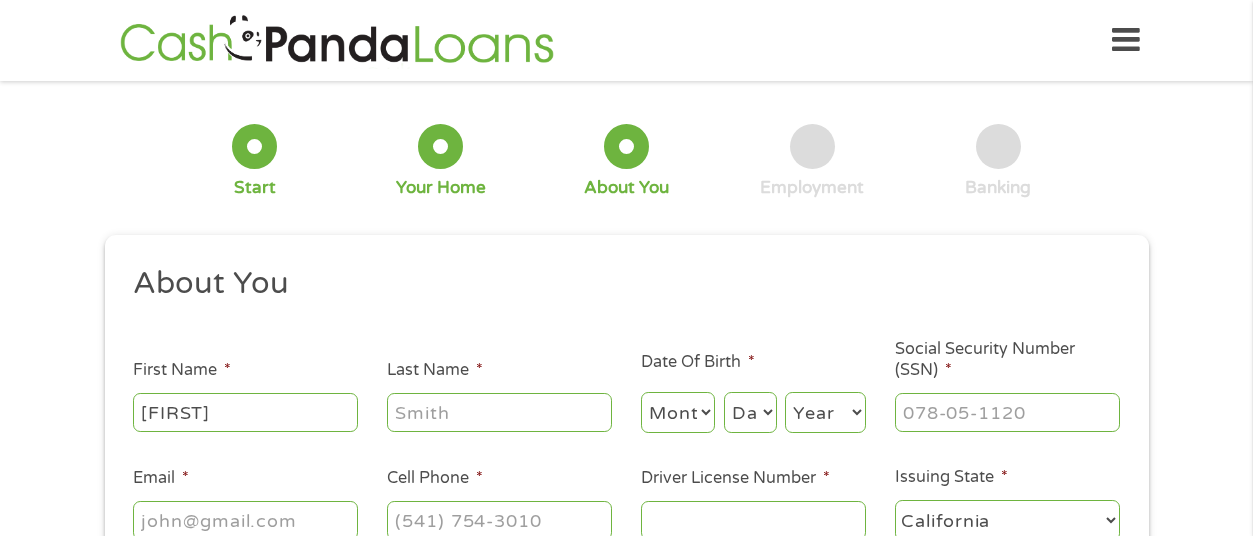 type on "[LAST]" 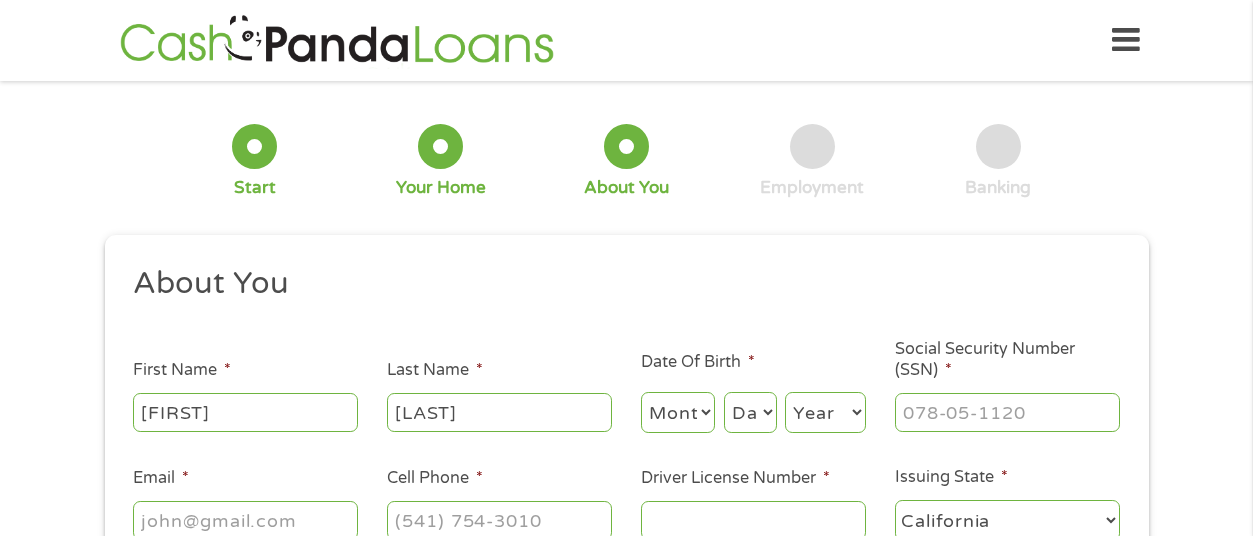 type on "[EMAIL]" 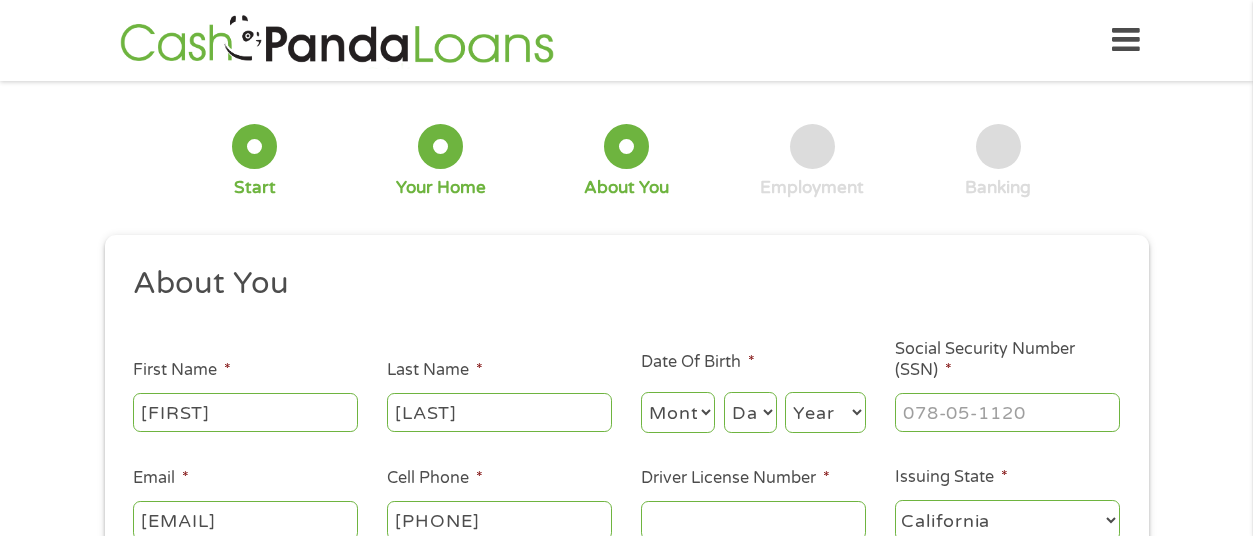 type on "([PHONE])" 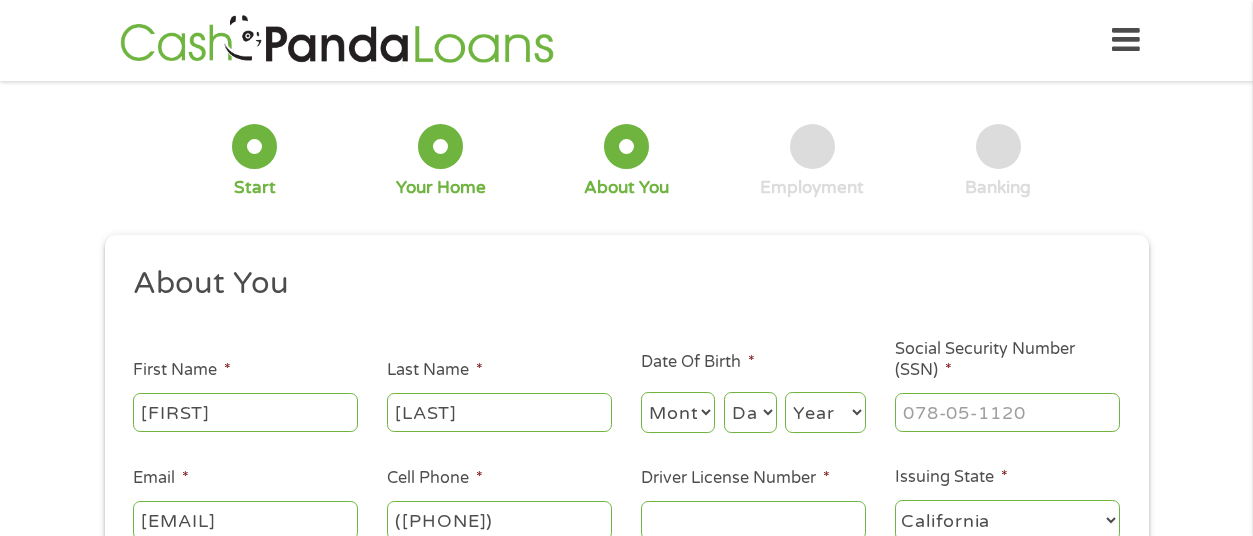 scroll, scrollTop: 100, scrollLeft: 0, axis: vertical 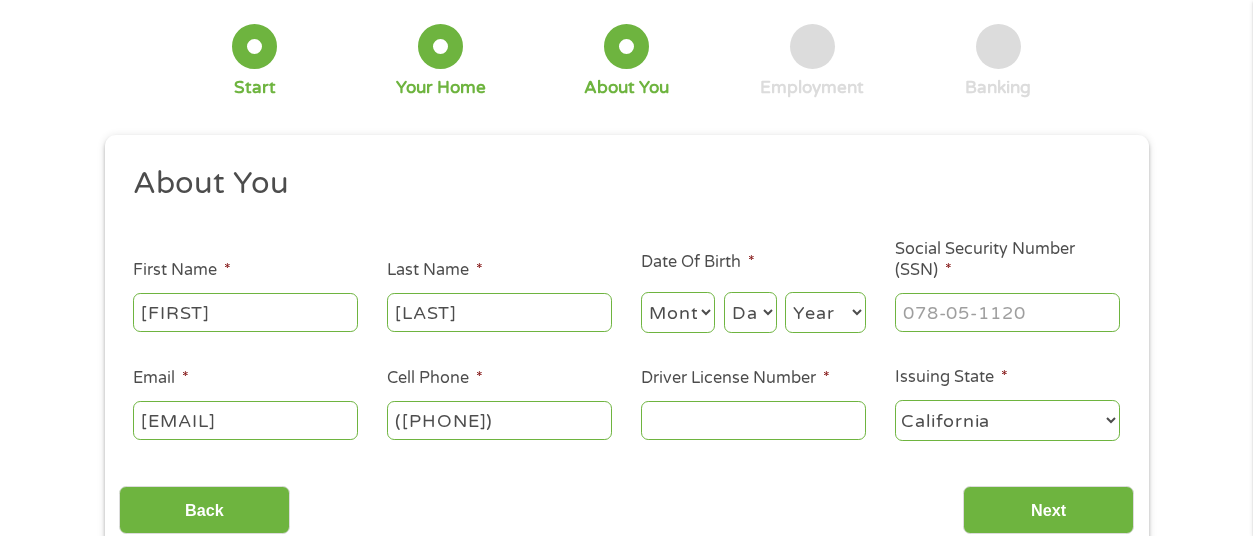 drag, startPoint x: 640, startPoint y: 305, endPoint x: 652, endPoint y: 310, distance: 13 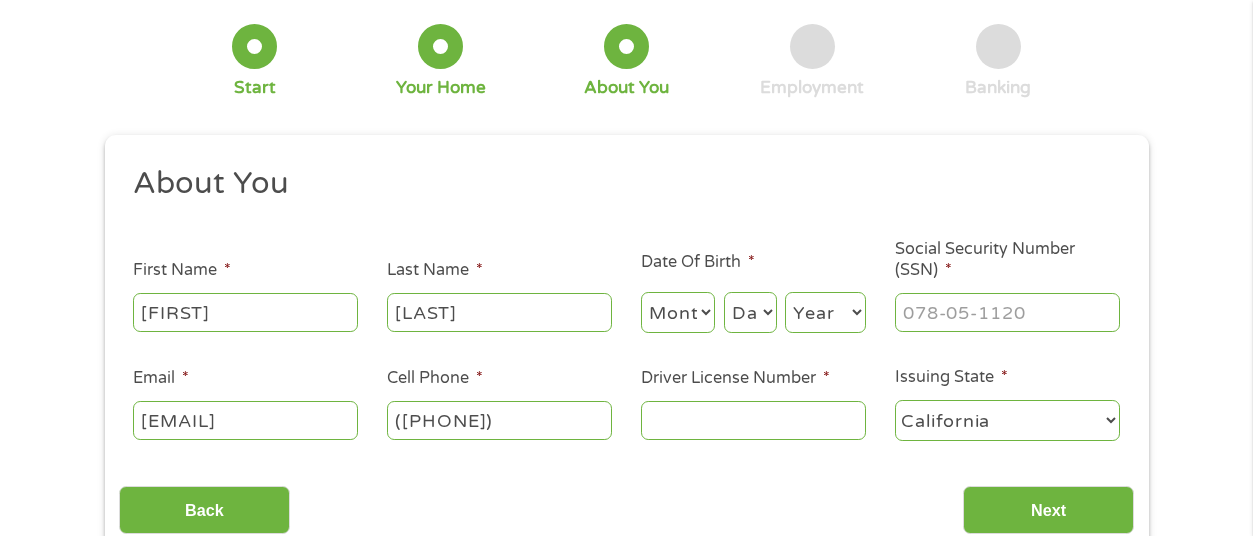 select on "4" 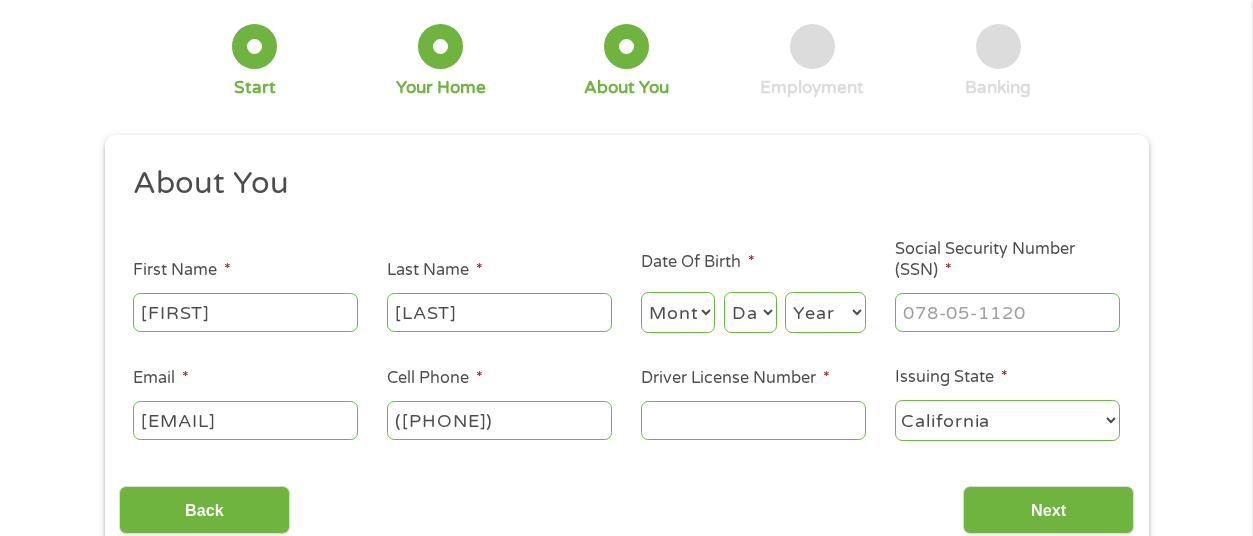 click on "Month 1 2 3 4 5 6 7 8 9 10 11 12" at bounding box center [678, 312] 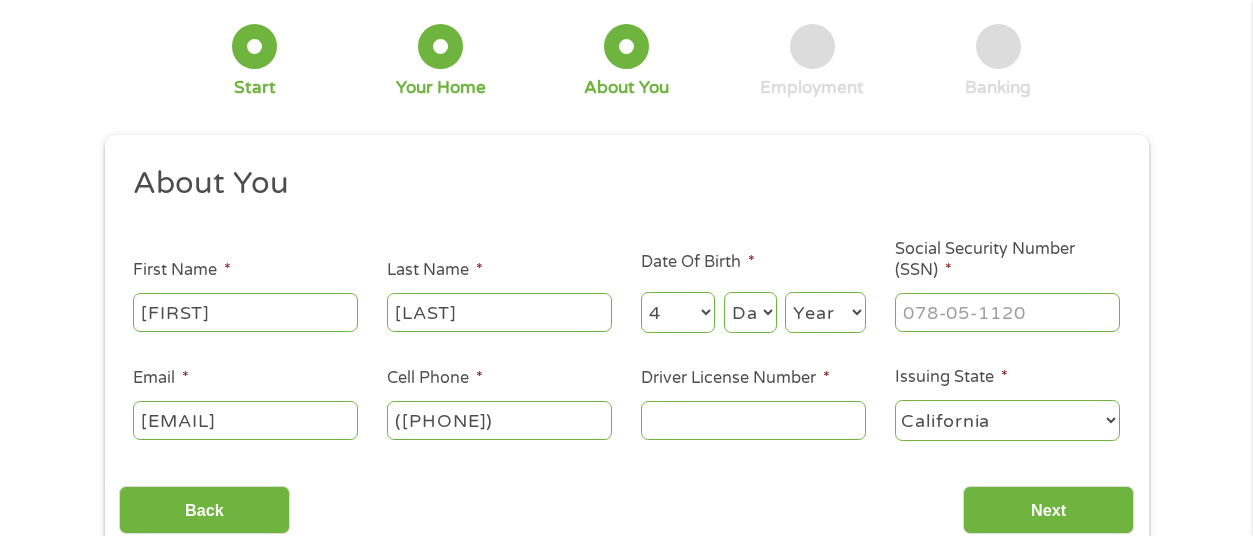 click on "Day 1 2 3 4 5 6 7 8 9 10 11 12 13 14 15 16 17 18 19 20 21 22 23 24 25 26 27 28 29 30 31" at bounding box center (750, 312) 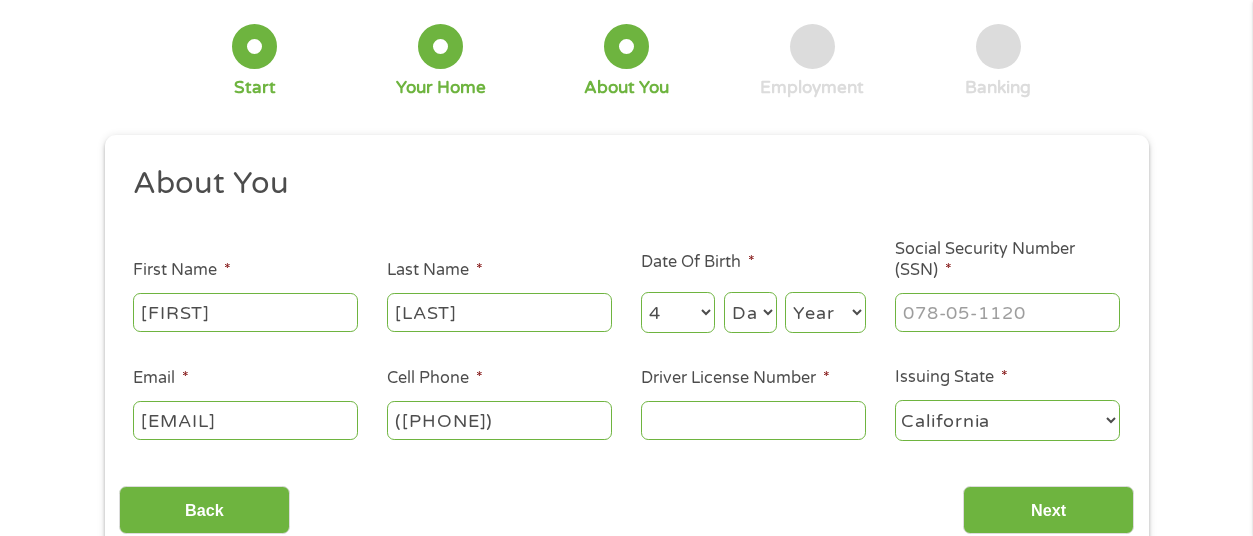 select on "6" 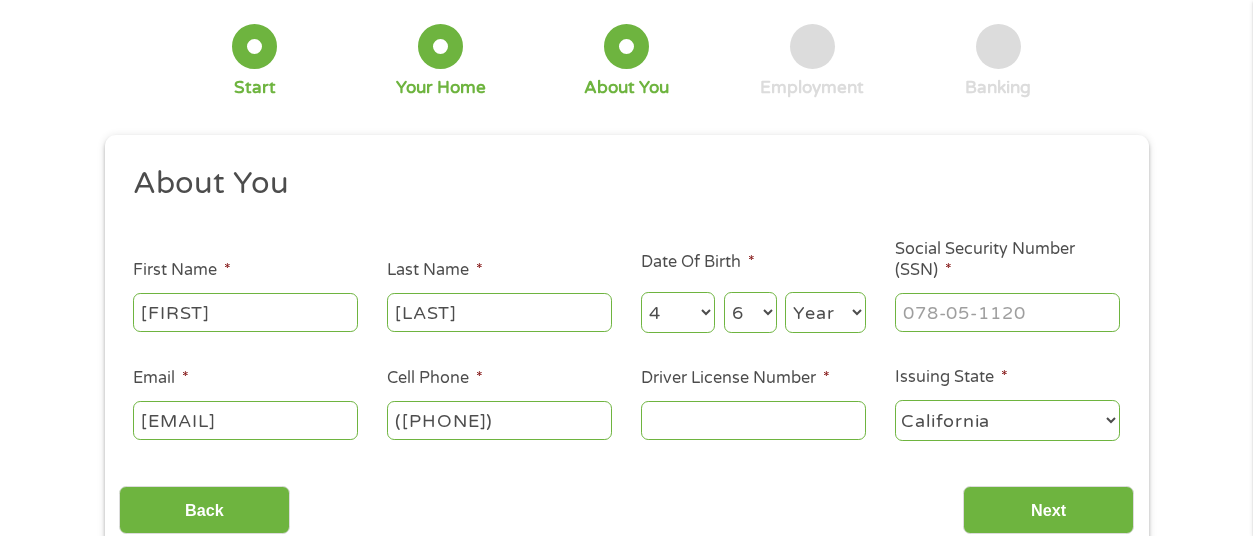 click on "Day 1 2 3 4 5 6 7 8 9 10 11 12 13 14 15 16 17 18 19 20 21 22 23 24 25 26 27 28 29 30 31" at bounding box center (750, 312) 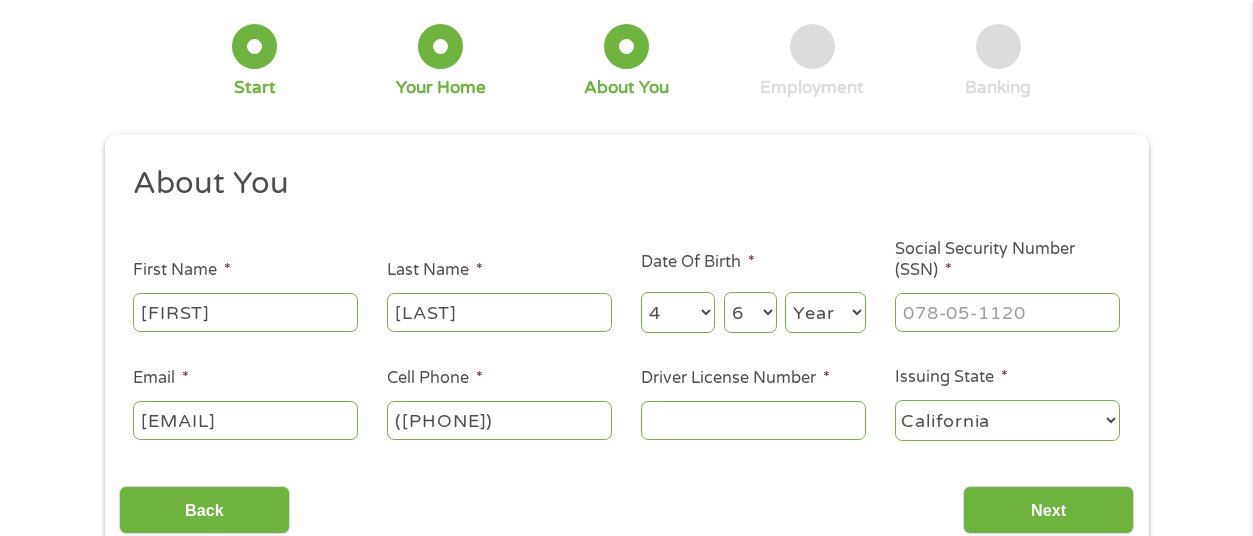 select on "1977" 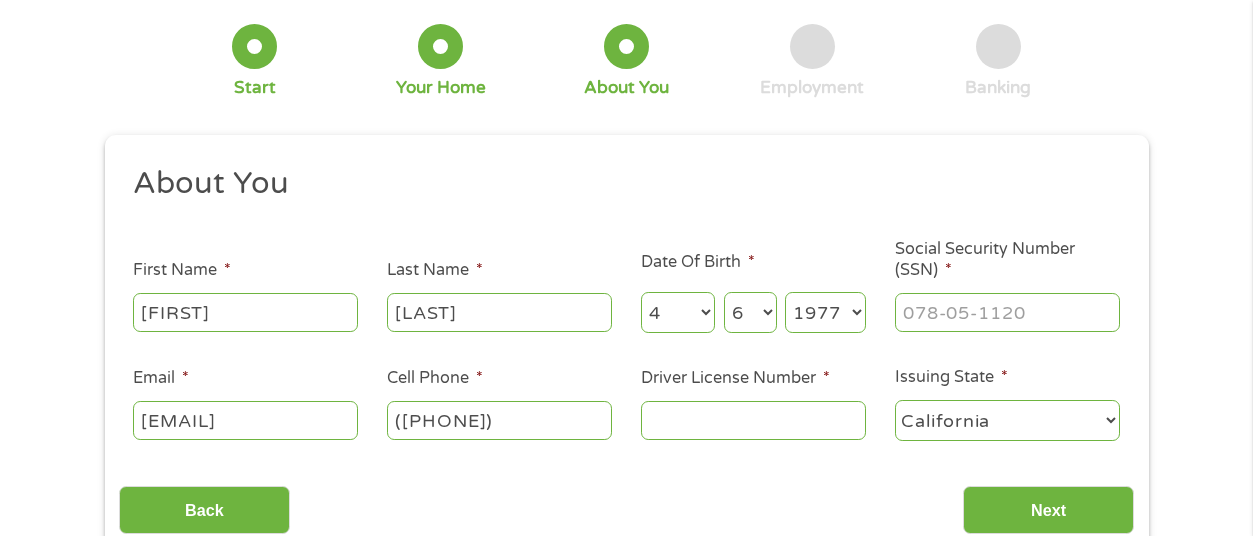 click on "Year 2007 2006 2005 2004 2003 2002 2001 2000 1999 1998 1997 1996 1995 1994 1993 1992 1991 1990 1989 1988 1987 1986 1985 1984 1983 1982 1981 1980 1979 1978 1977 1976 1975 1974 1973 1972 1971 1970 1969 1968 1967 1966 1965 1964 1963 1962 1961 1960 1959 1958 1957 1956 1955 1954 1953 1952 1951 1950 1949 1948 1947 1946 1945 1944 1943 1942 1941 1940 1939 1938 1937 1936 1935 1934 1933 1932 1931 1930 1929 1928 1927 1926 1925 1924 1923 1922 1921 1920" at bounding box center [825, 312] 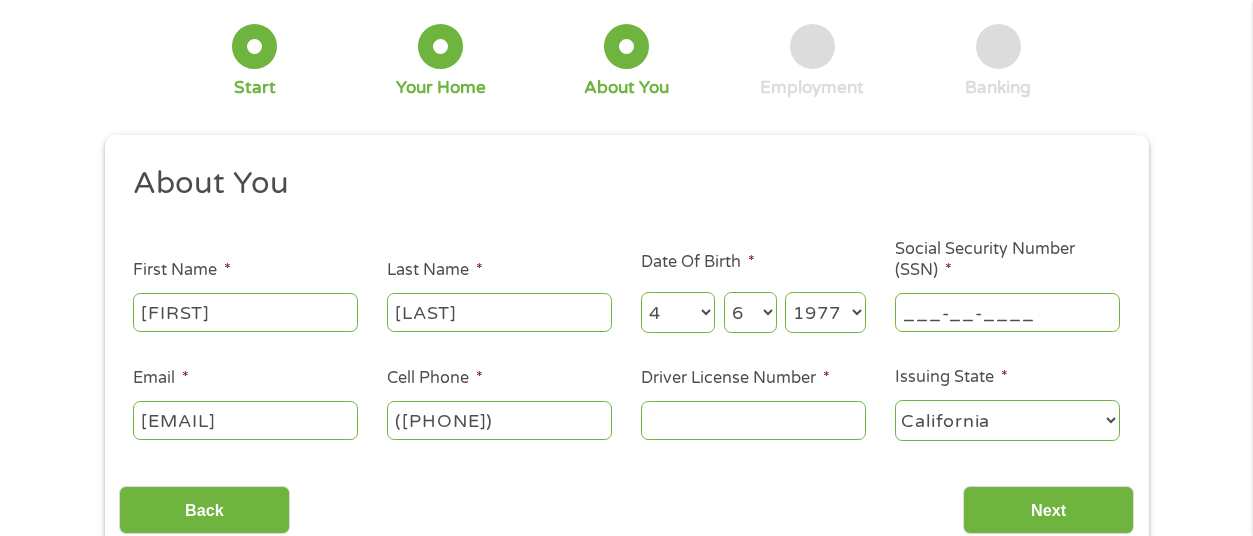 click on "___-__-____" at bounding box center (1007, 312) 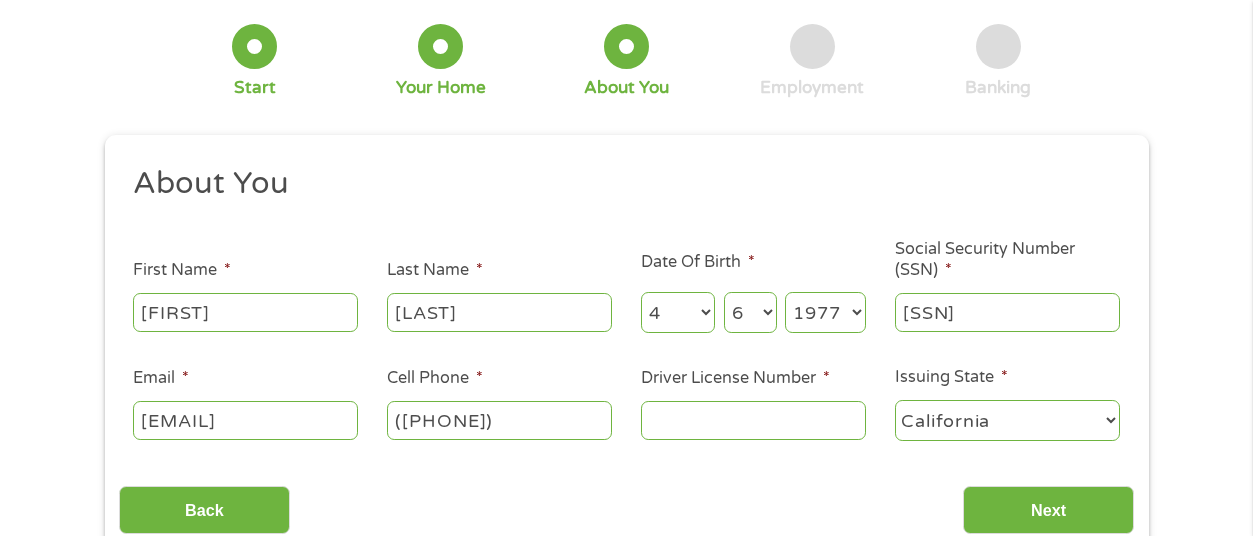 type on "[SSN]" 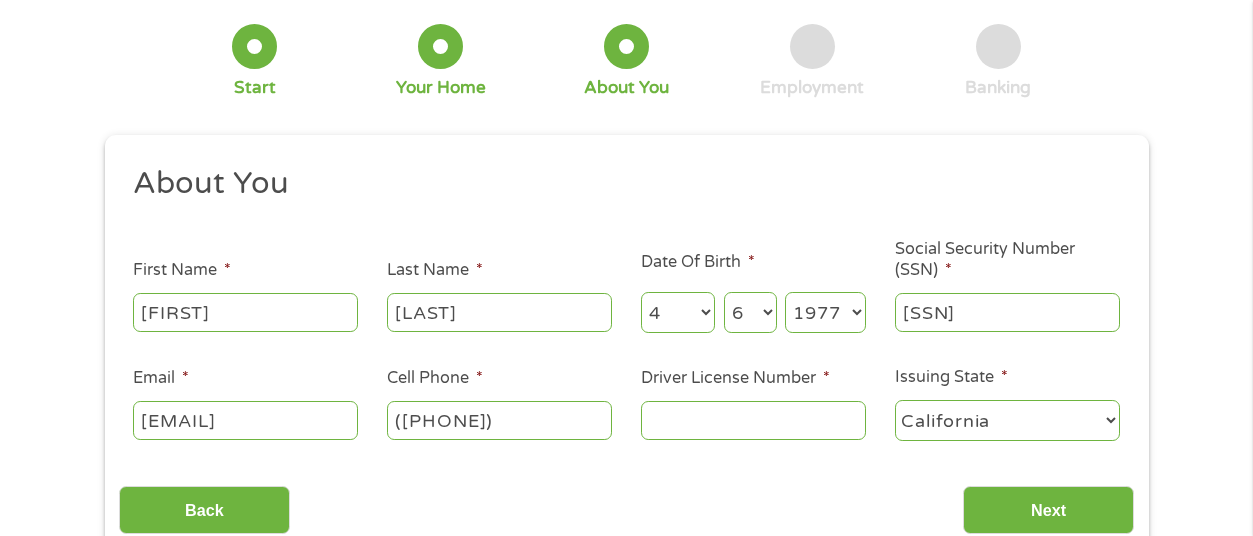 click on "Driver License Number *" at bounding box center [753, 420] 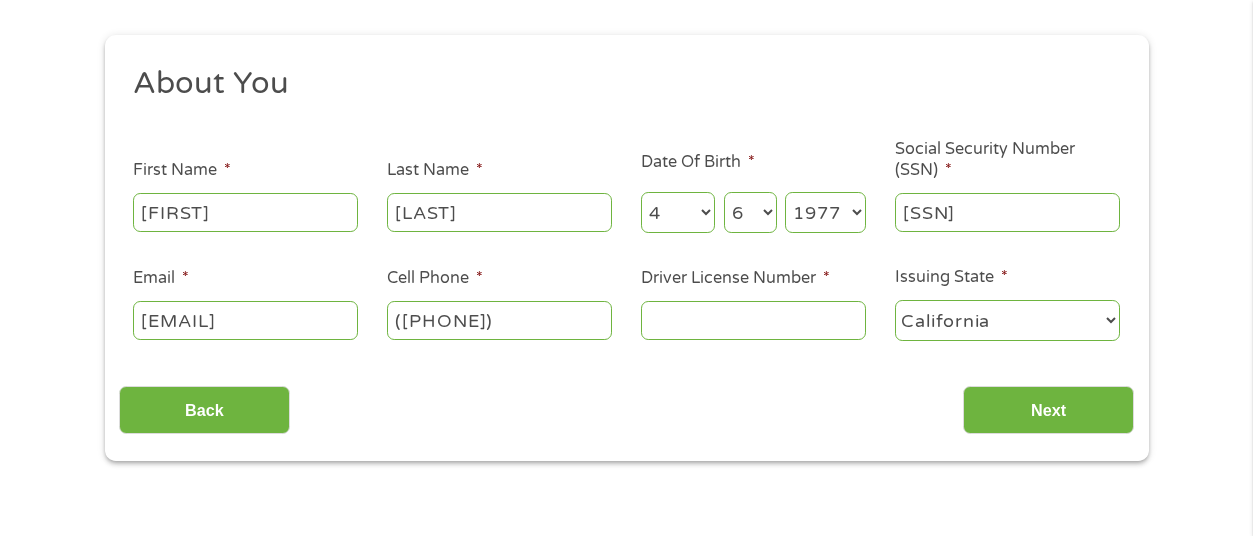 scroll, scrollTop: 300, scrollLeft: 0, axis: vertical 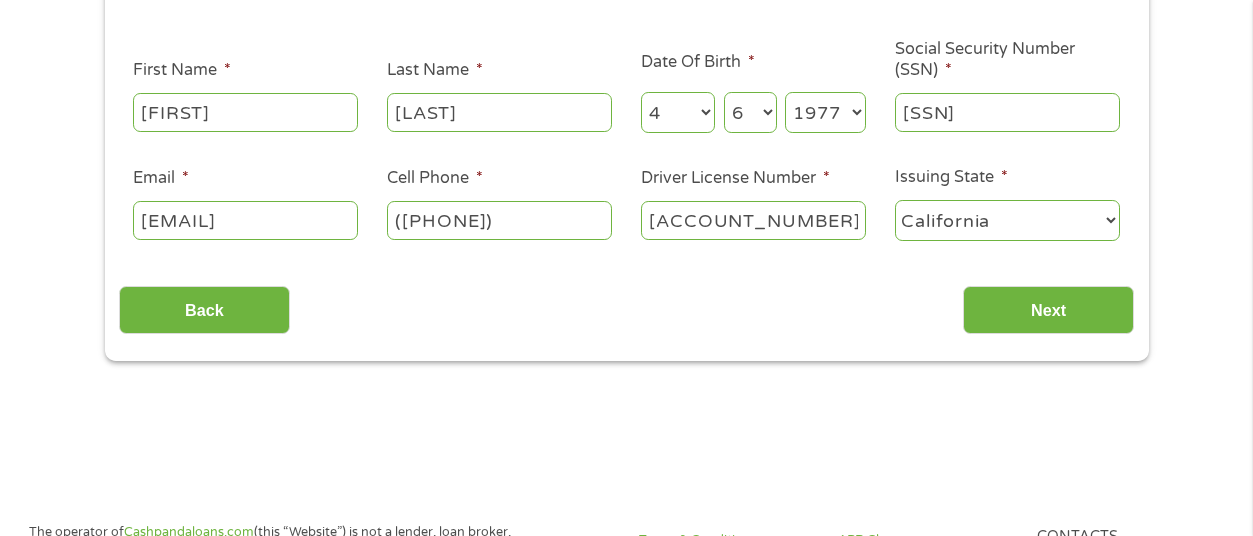 type on "[ACCOUNT_NUMBER]" 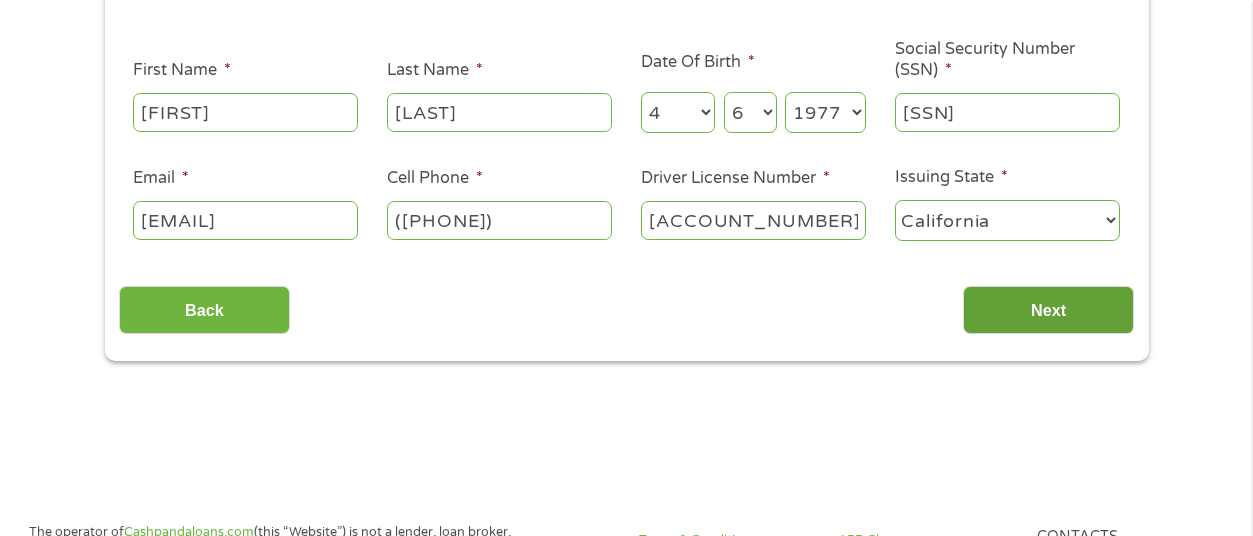 click on "Next" at bounding box center [1048, 310] 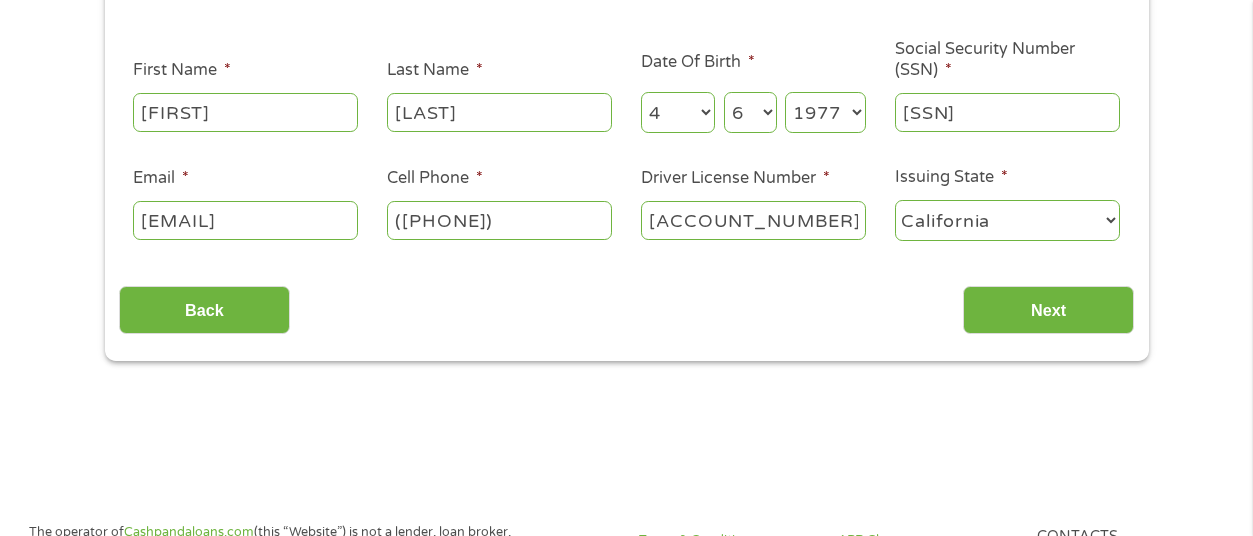 scroll, scrollTop: 8, scrollLeft: 8, axis: both 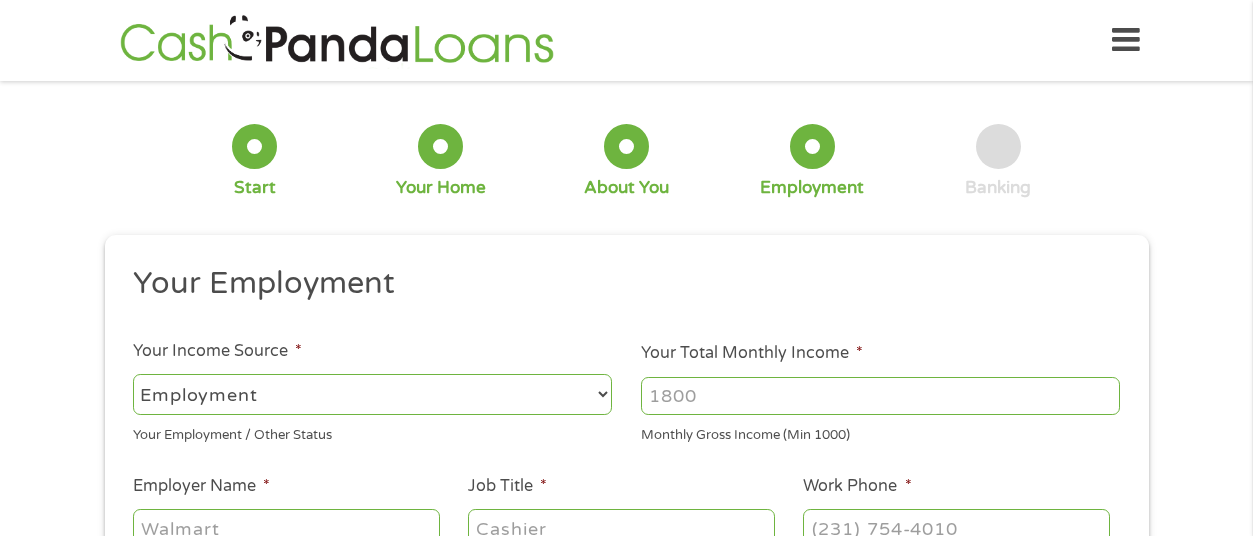 click on "--- Choose one --- Employment Self Employed Benefits" at bounding box center [372, 394] 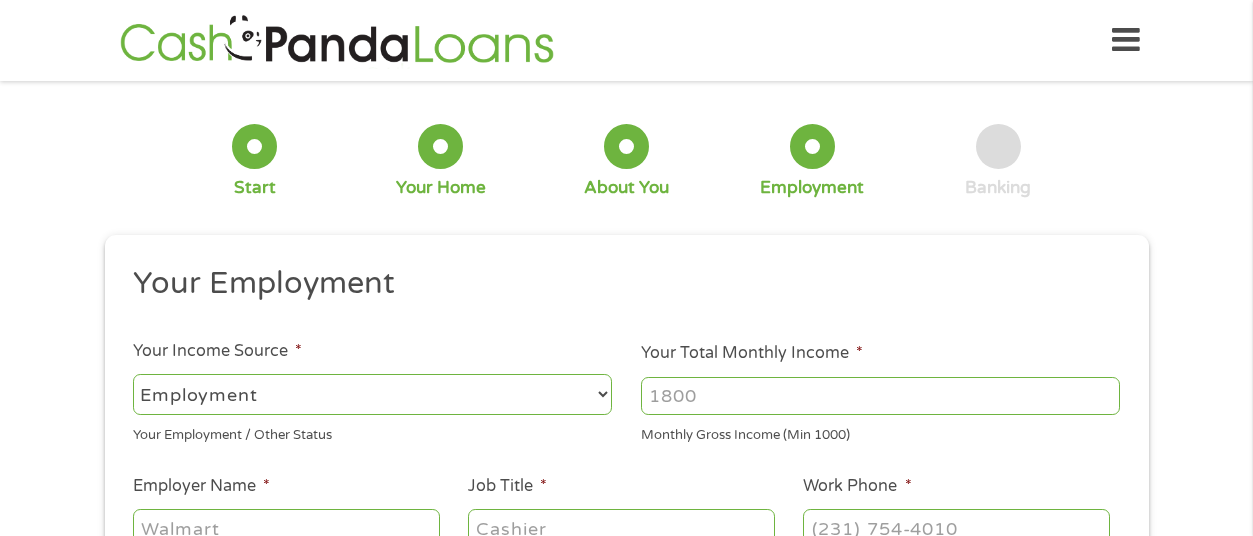 click on "Your Total Monthly Income *" at bounding box center [880, 396] 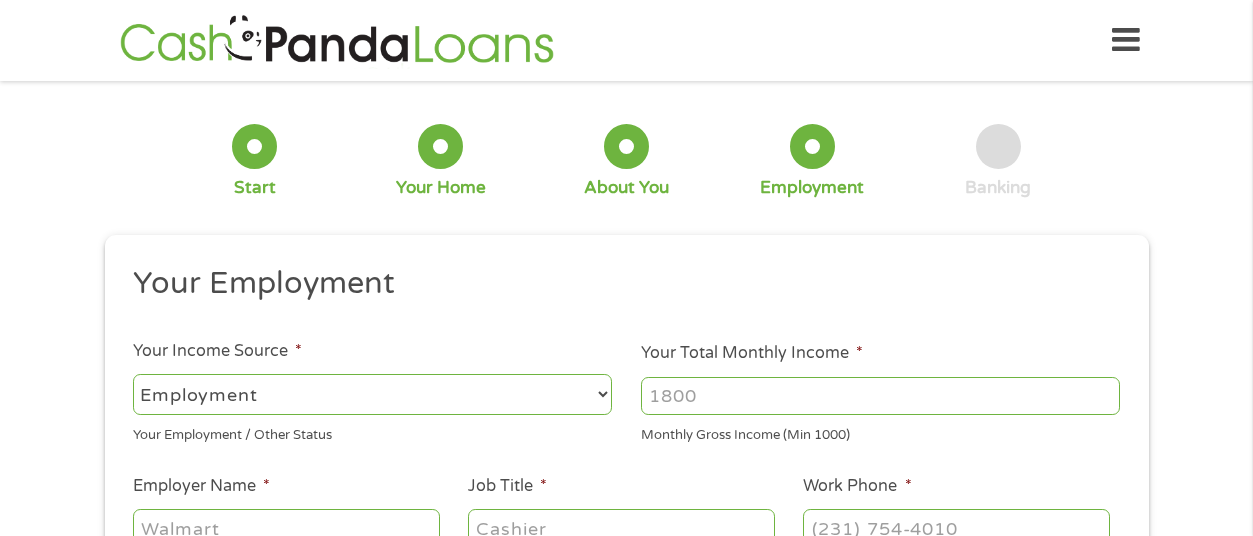 click on "This field is hidden when viewing the form gclid Cj0KCQjwtMHEBhC-ARIsABua5iTSouWvm0hD2136EHvy7Ujbd3kDQR4tdSHz37BHORuuahgNIapcb58aAi9FEALw_wcB This field is hidden when viewing the form Referrer https://www.cashpandaloans.com/payday-loans/?medium=adwords&source=adwords&campaign=22549846227&adgroup=188036189468&creative=752033242951&position=&keyword=panda%20loan&utm_term=searchterm&matchtype=term&device=c&network=g&gad_source=1&gad_campaignid=22549846227&gbraid=0AAAAABxw2IirS-NNIRhlExINkboIeyZGe&gclid=Cj0KCQjwtMHEBhC-ARIsABua5iTSouWvm0hD2136EHvy7Ujbd3kDQR4tdSHz37BHORuuahgNIapcb58aAi9FEALw_wcB This field is hidden when viewing the form Source adwords This field is hidden when viewing the form Campaign 22549846227 This field is hidden when viewing the form Medium adwords This field is hidden when viewing the form adgroup 188036189468 This field is hidden when viewing the form creative 752033242951 This field is hidden when viewing the form position keyword panda loan {term}" at bounding box center (627, 559) 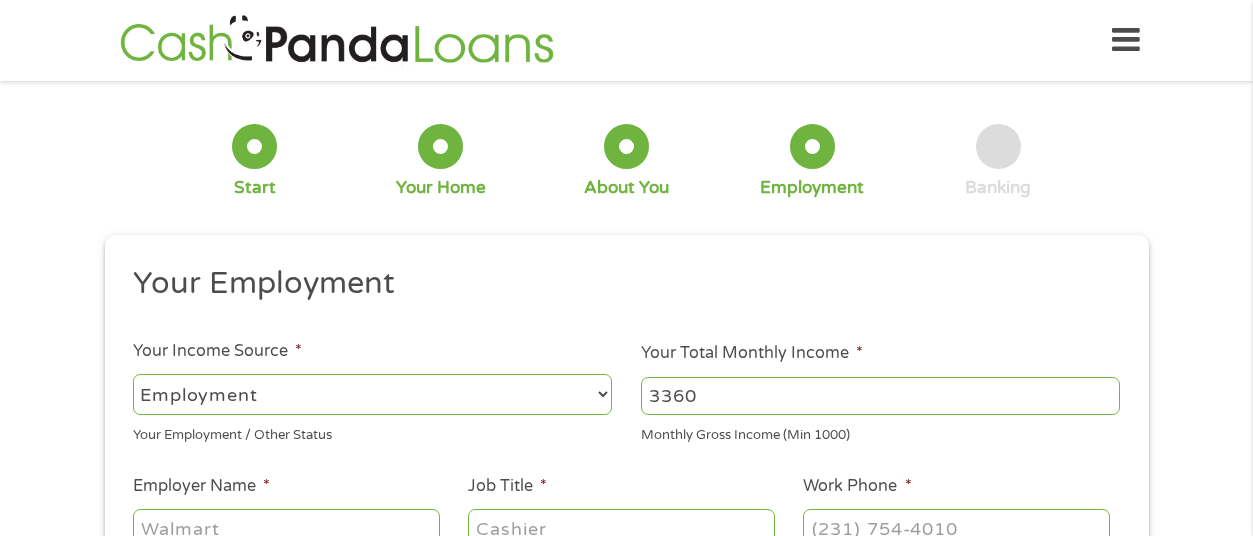type on "3360" 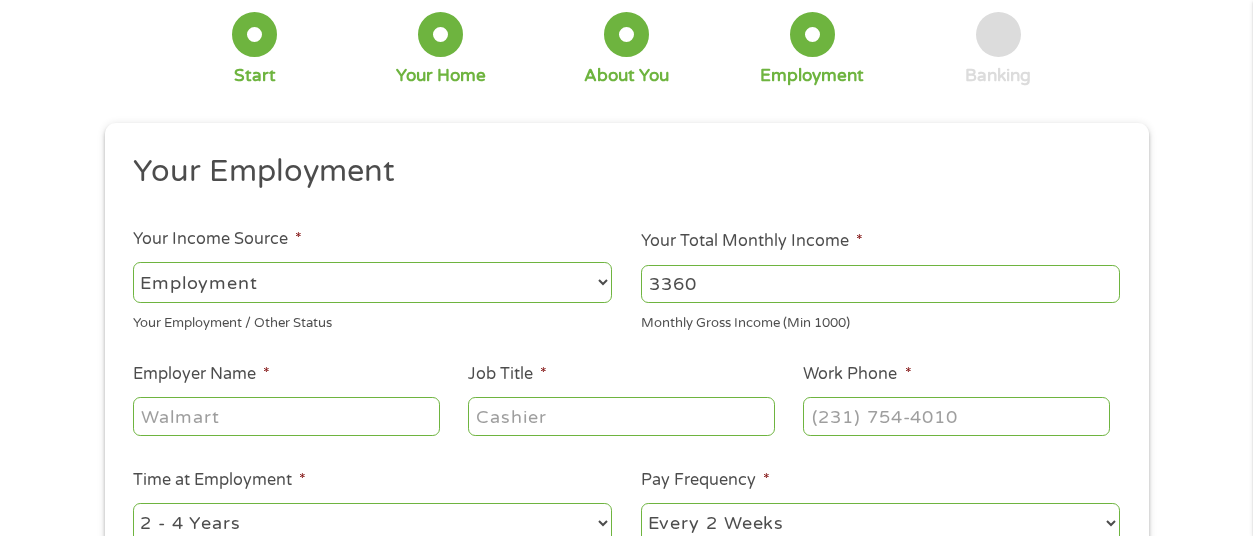 scroll, scrollTop: 212, scrollLeft: 0, axis: vertical 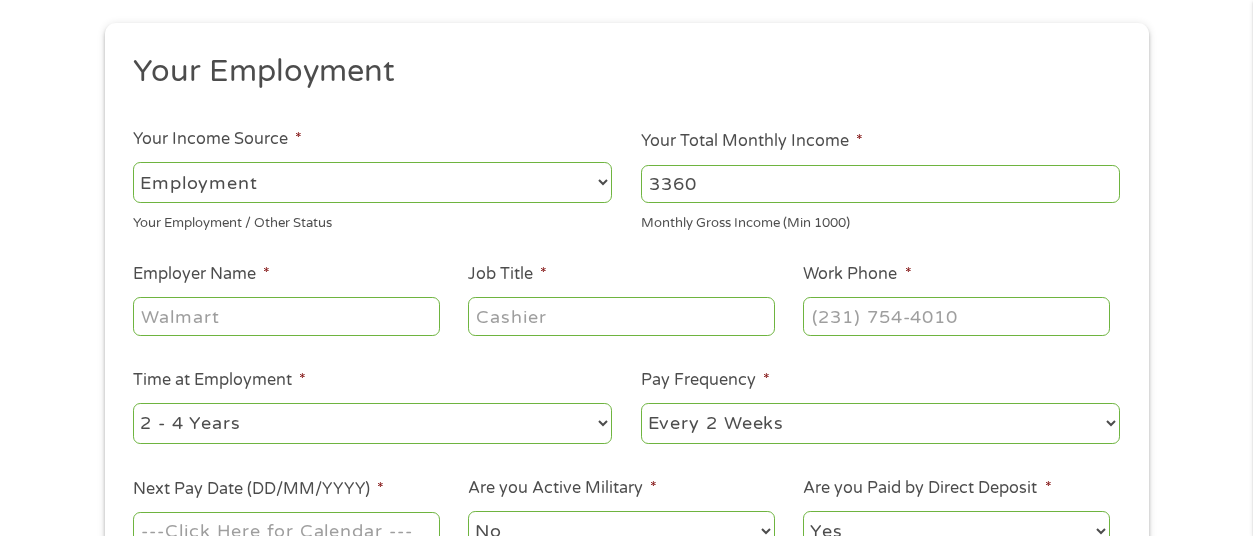 click on "Your Employment Your Income Source * --- Choose one --- Employment Self Employed Benefits Your Employment / Other Status Your Total Monthly Income * 3360 Monthly Gross Income (Min 1000) This field is hidden when viewing the form Other Income * 0 Pension, Spouse \u0026 any Other Income Employer Name * Job Title * Work Phone * Time at Employment * --- Choose one --- 1 Year or less 1 - 2 Years 2 - 4 Years Over 4 Years Pay Frequency * --- Choose one --- Every 2 Weeks Every Week Monthly Semi-Monthly Next Pay Date (DD/MM/YYYY) * Are you Active Military * No Yes Are you Paid by Direct Deposit * Yes No" at bounding box center [626, 311] 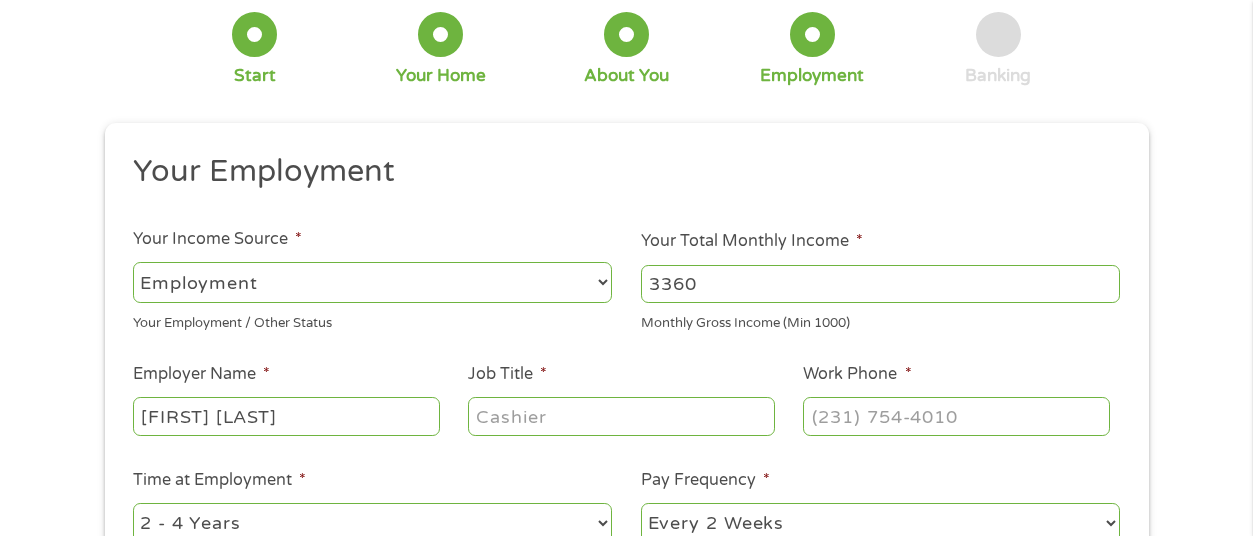 type on "[FIRST] [LAST]" 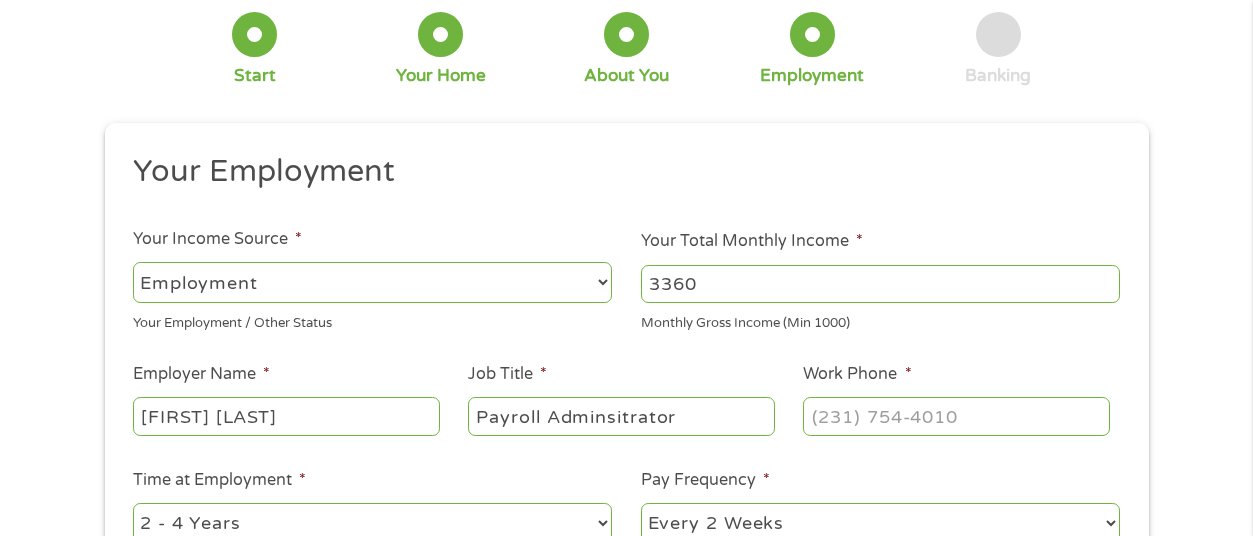 type on "Payroll Adminsitrator" 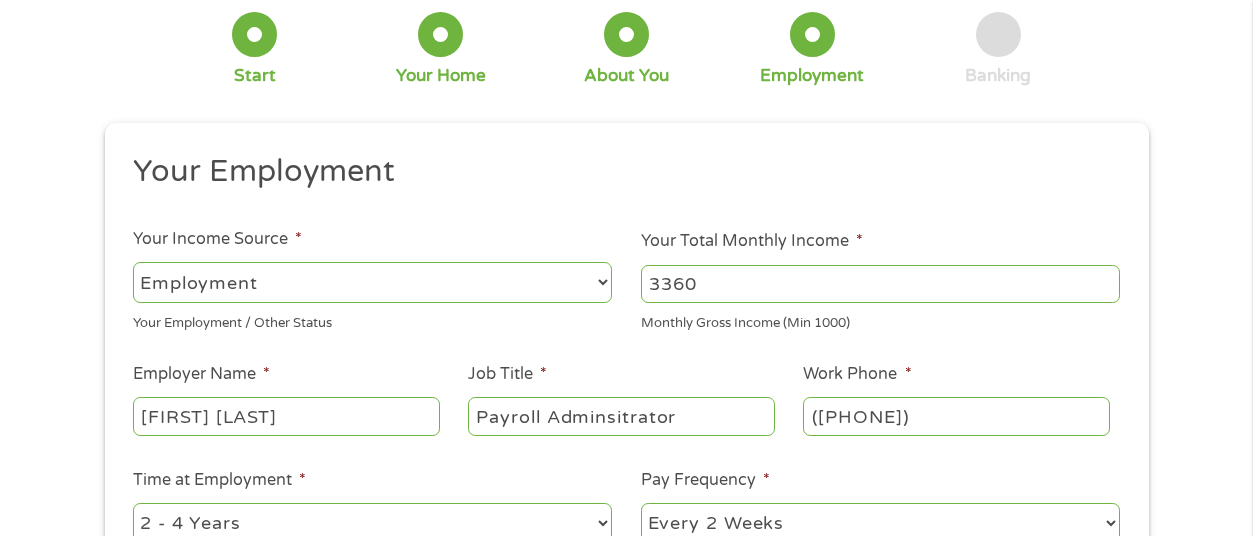 type on "([PHONE])" 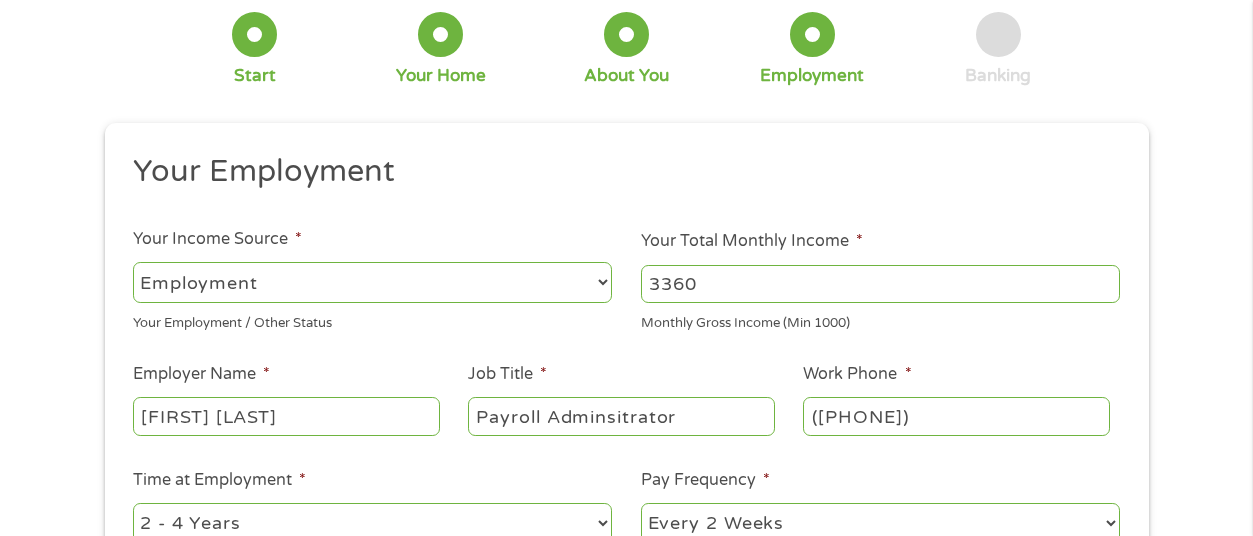 scroll, scrollTop: 120, scrollLeft: 0, axis: vertical 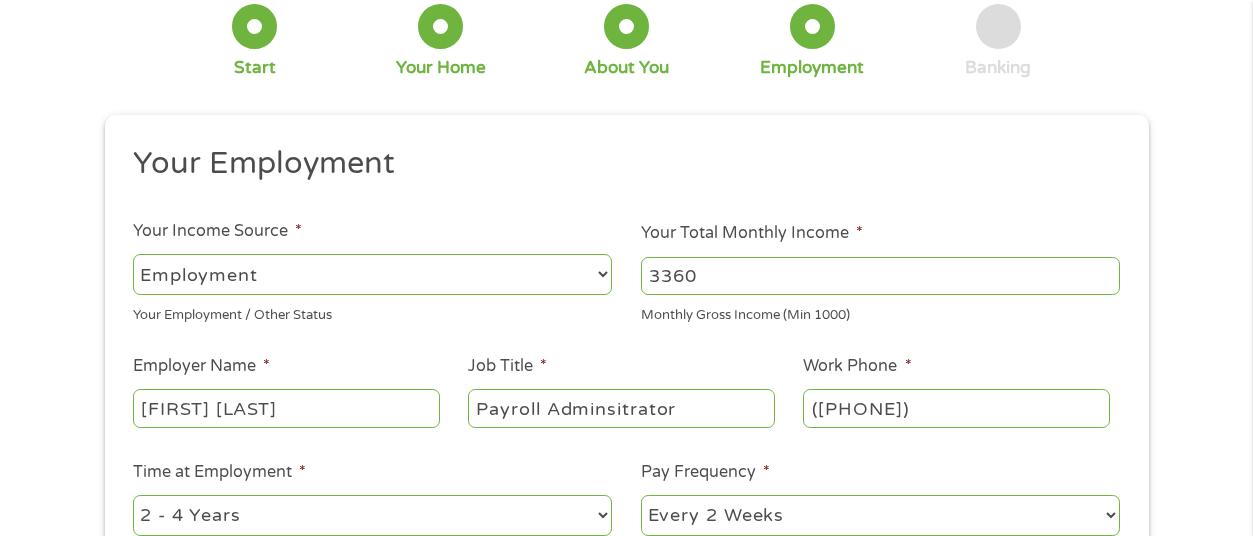 click on "([PHONE])" at bounding box center [956, 408] 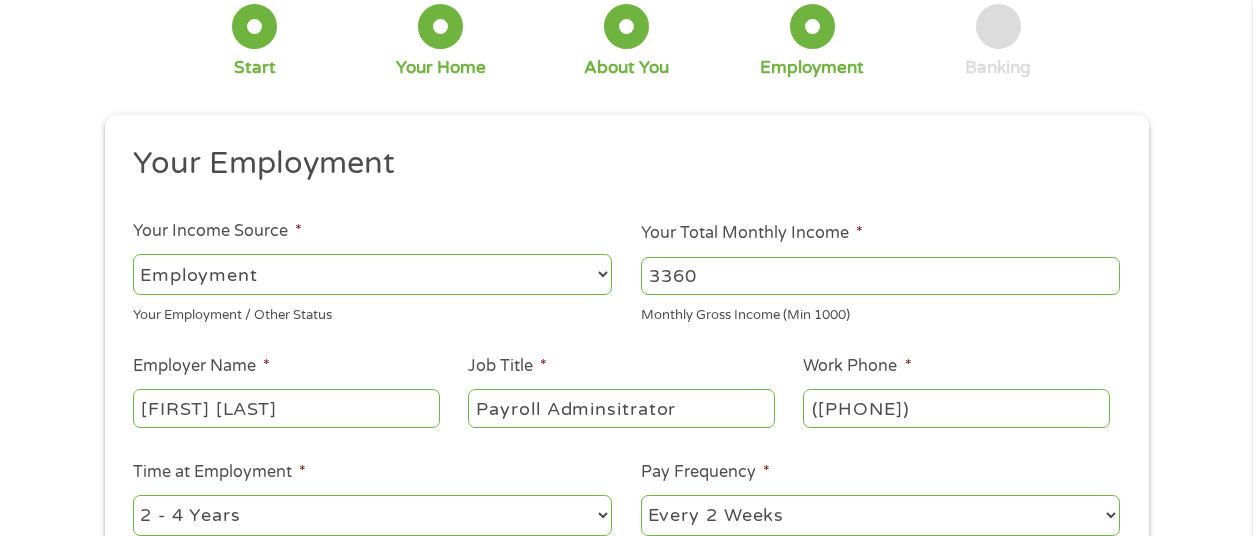 scroll, scrollTop: 320, scrollLeft: 0, axis: vertical 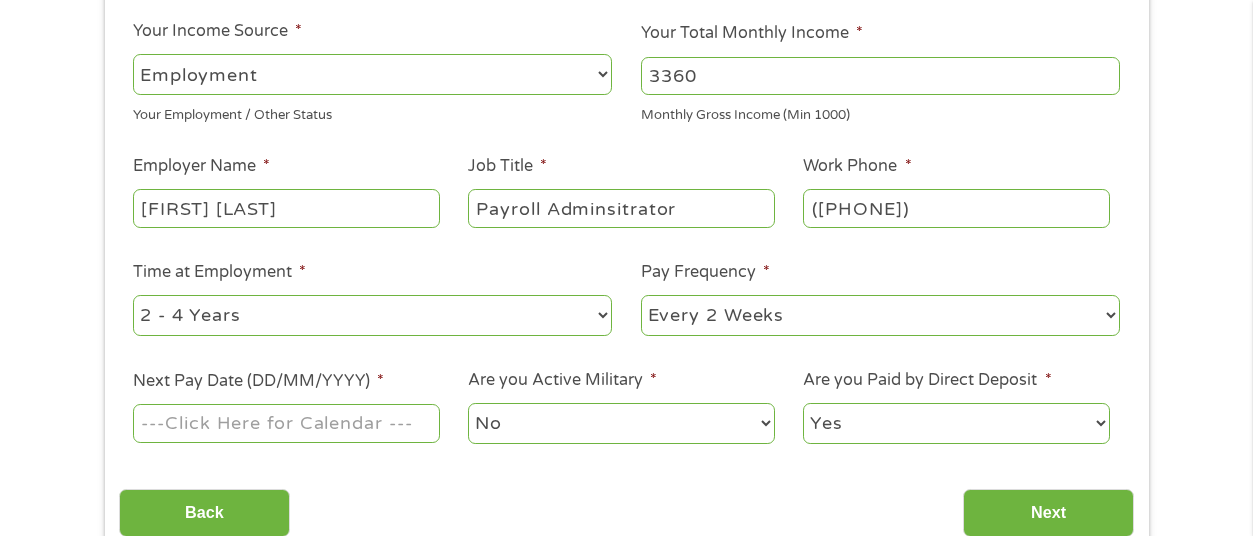 click on "--- Choose one --- Every 2 Weeks Every Week Monthly Semi-Monthly" at bounding box center (880, 315) 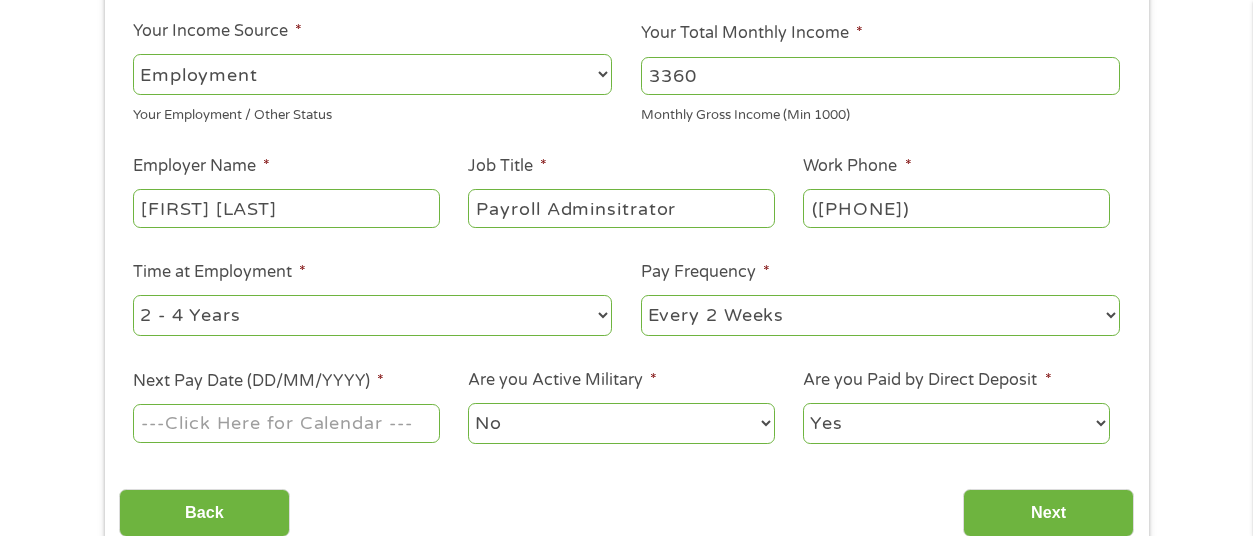 select on "weekly" 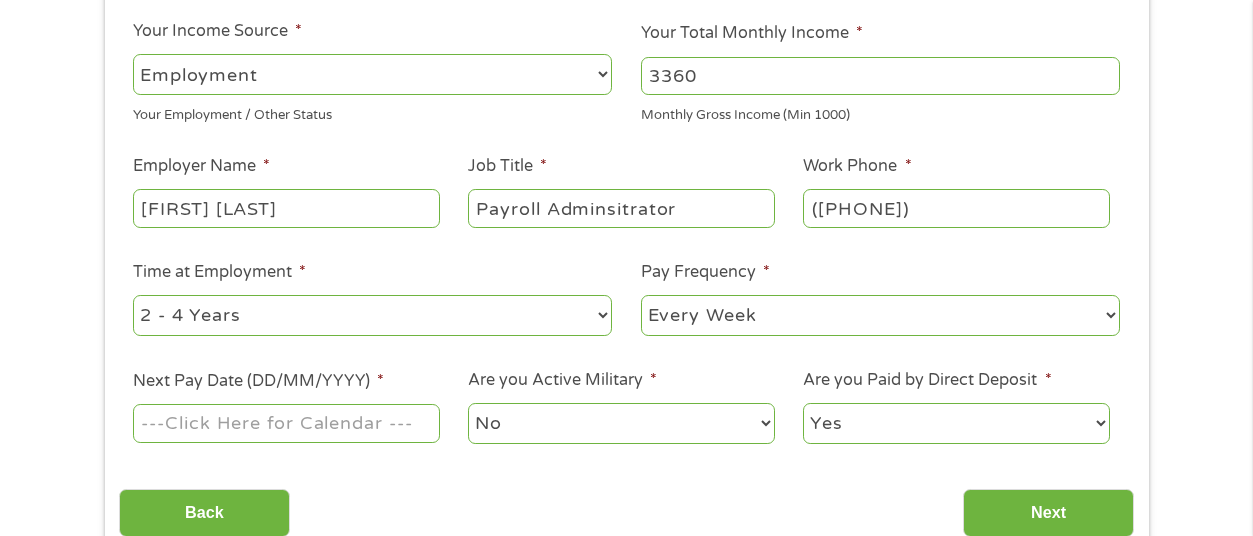 click on "--- Choose one --- Every 2 Weeks Every Week Monthly Semi-Monthly" at bounding box center (880, 315) 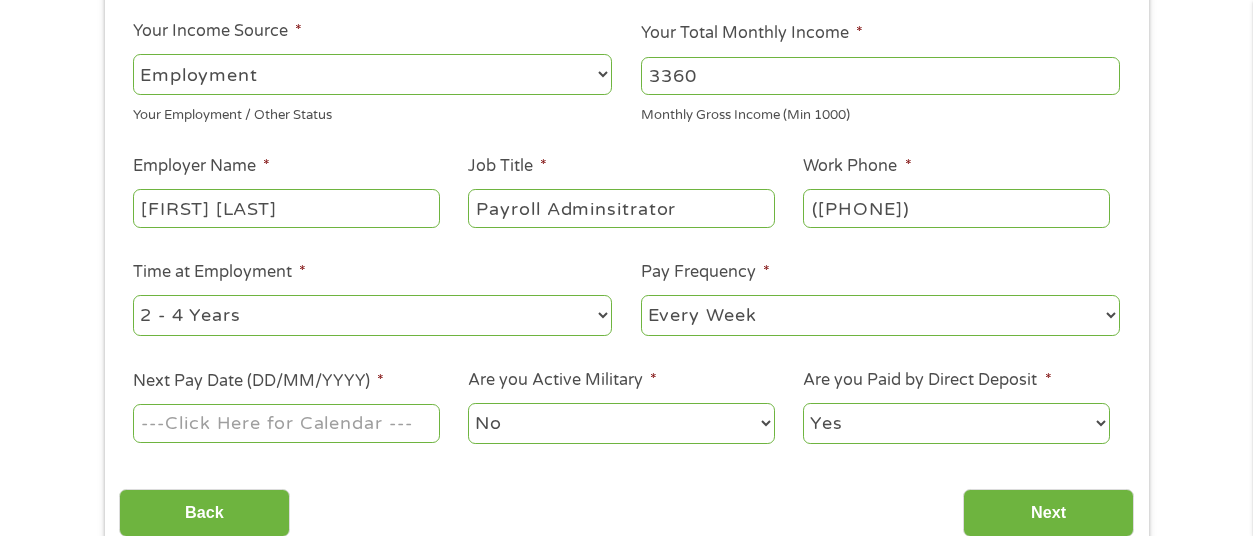 click on "Next Pay Date (DD/MM/YYYY) *" at bounding box center [286, 423] 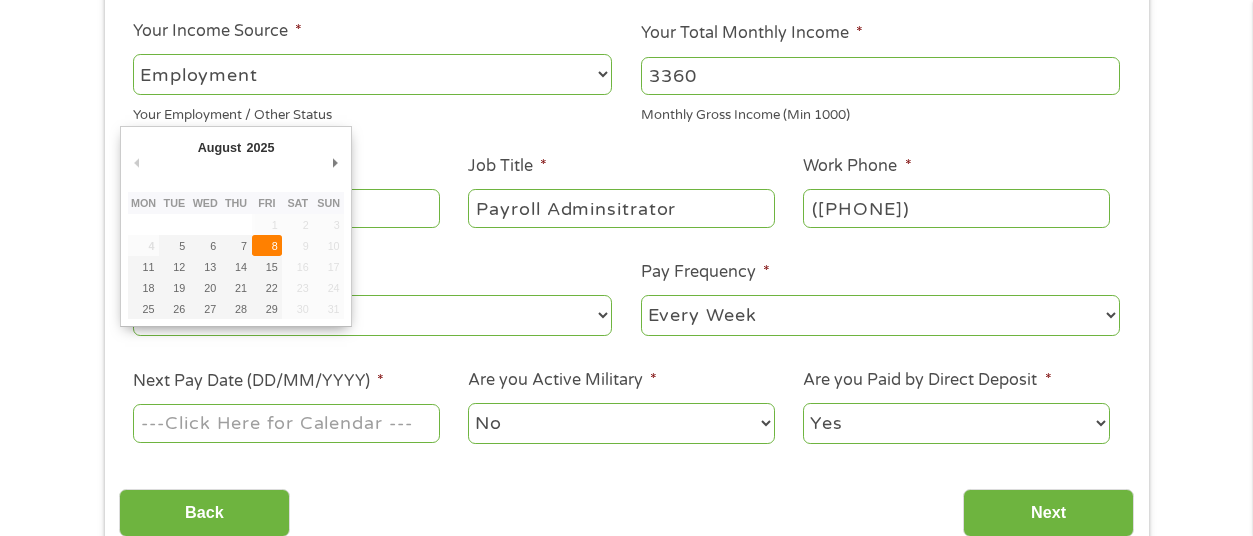 type on "08/08/2025" 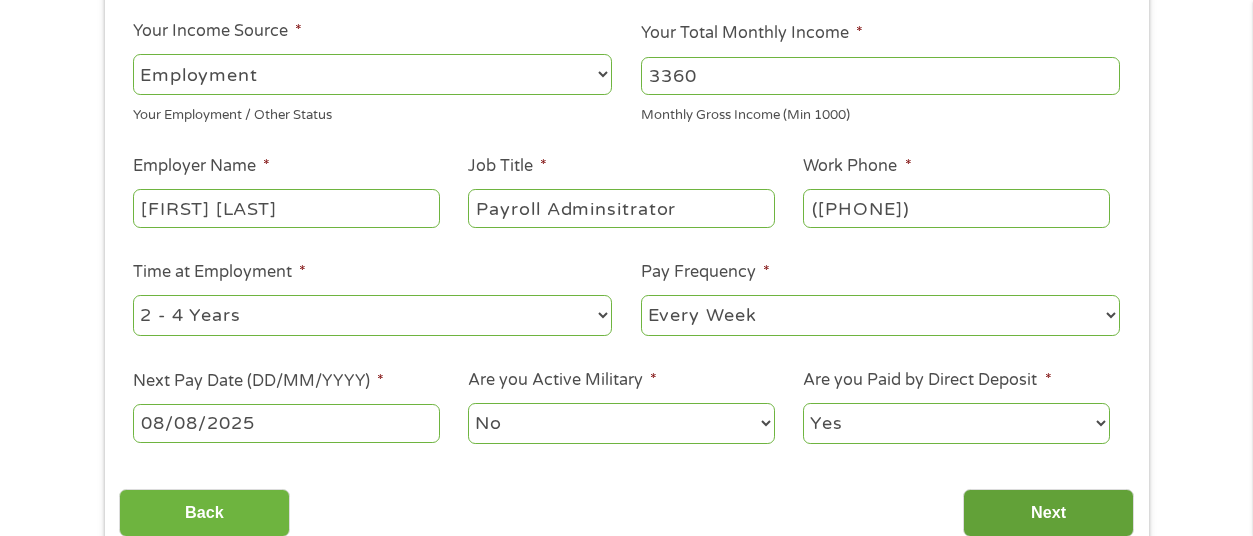 click on "Next" at bounding box center (1048, 513) 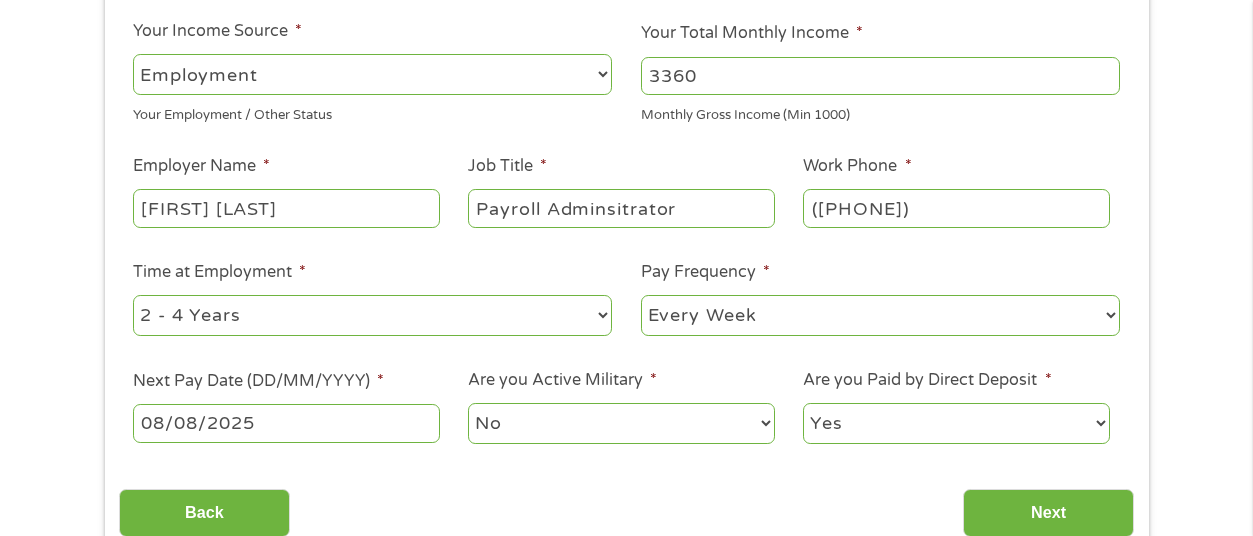 scroll, scrollTop: 8, scrollLeft: 8, axis: both 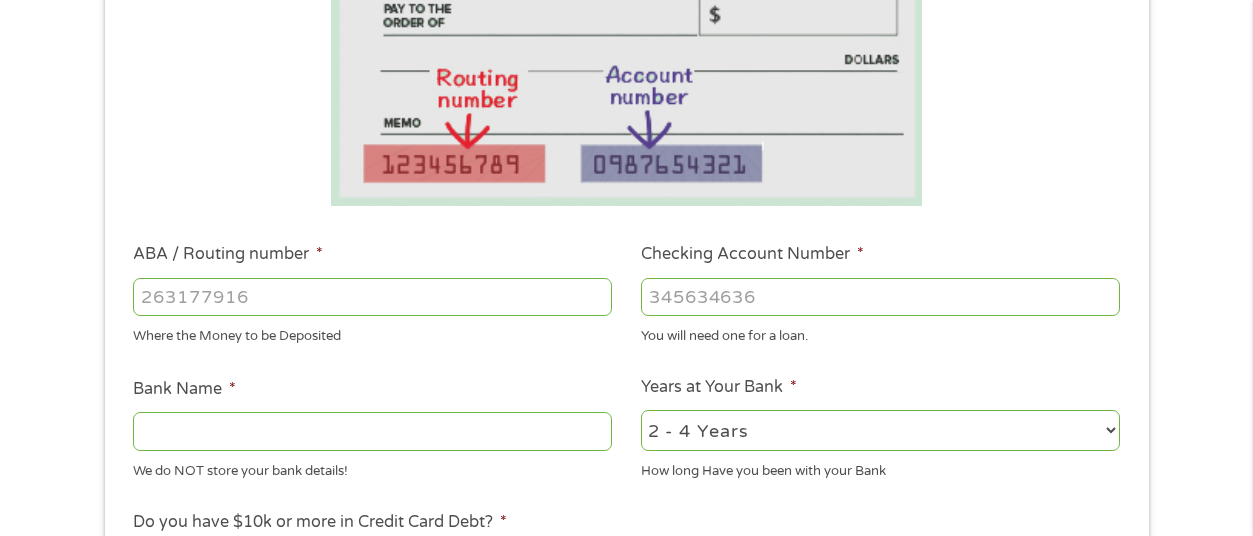 click on "ABA / Routing number *" at bounding box center (372, 297) 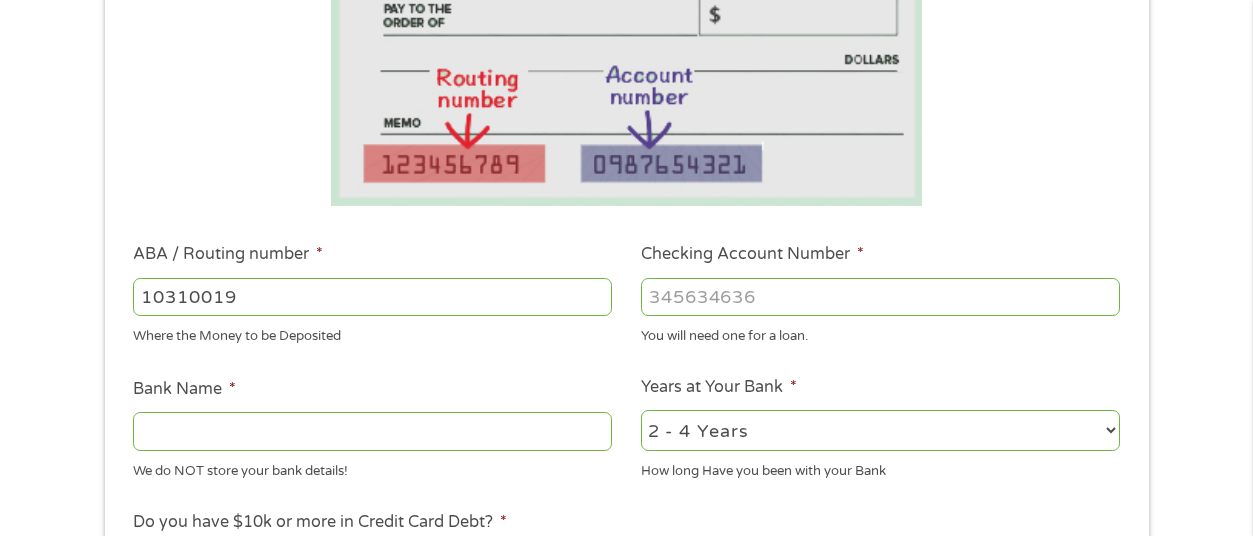 type on "103100195" 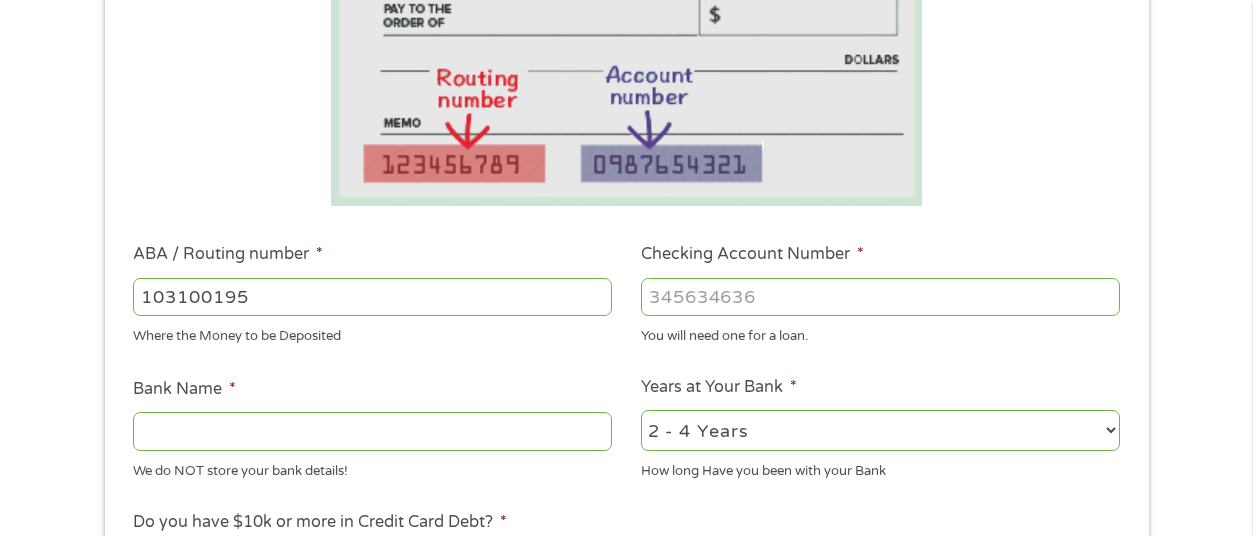 type on "CENTRAL NATIONAL BANK  TRUST" 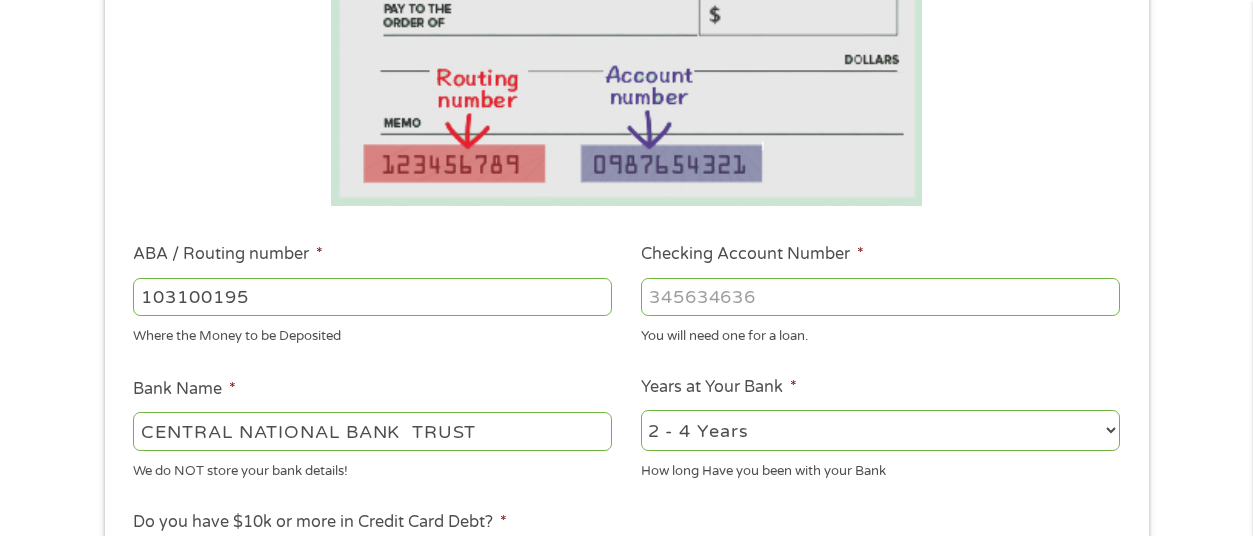 type on "103100195" 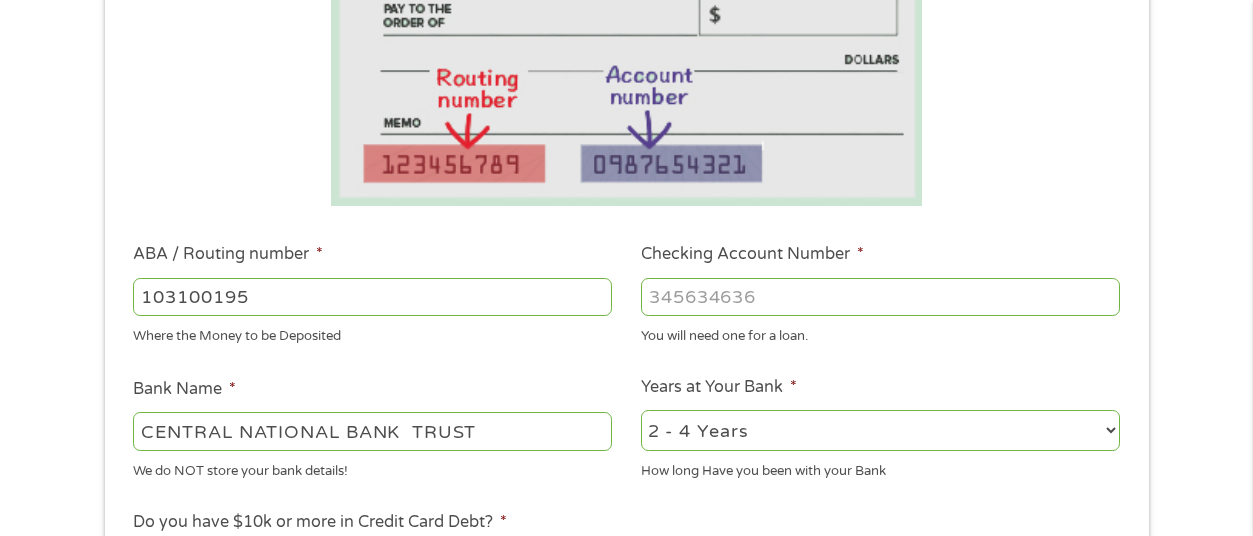 scroll, scrollTop: 600, scrollLeft: 0, axis: vertical 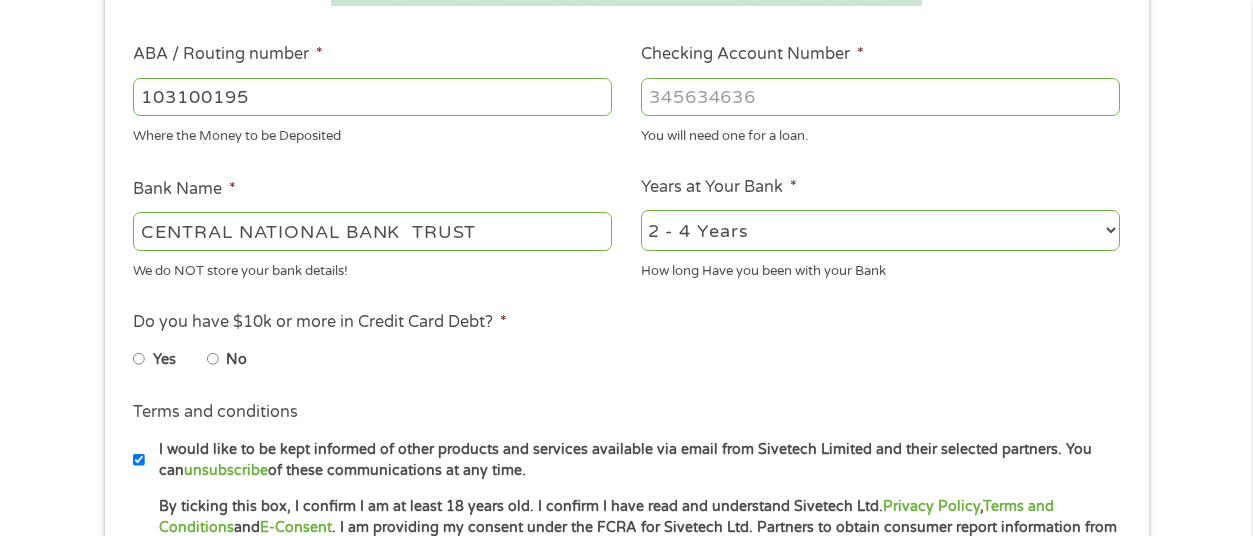 drag, startPoint x: 389, startPoint y: 224, endPoint x: -35, endPoint y: 245, distance: 424.5197 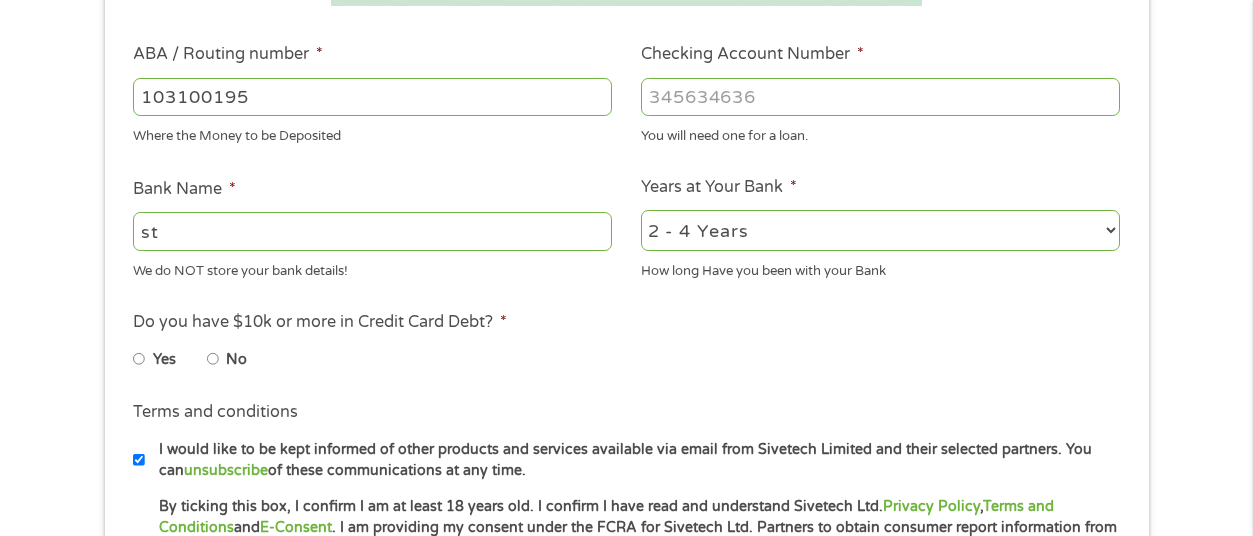 type on "s" 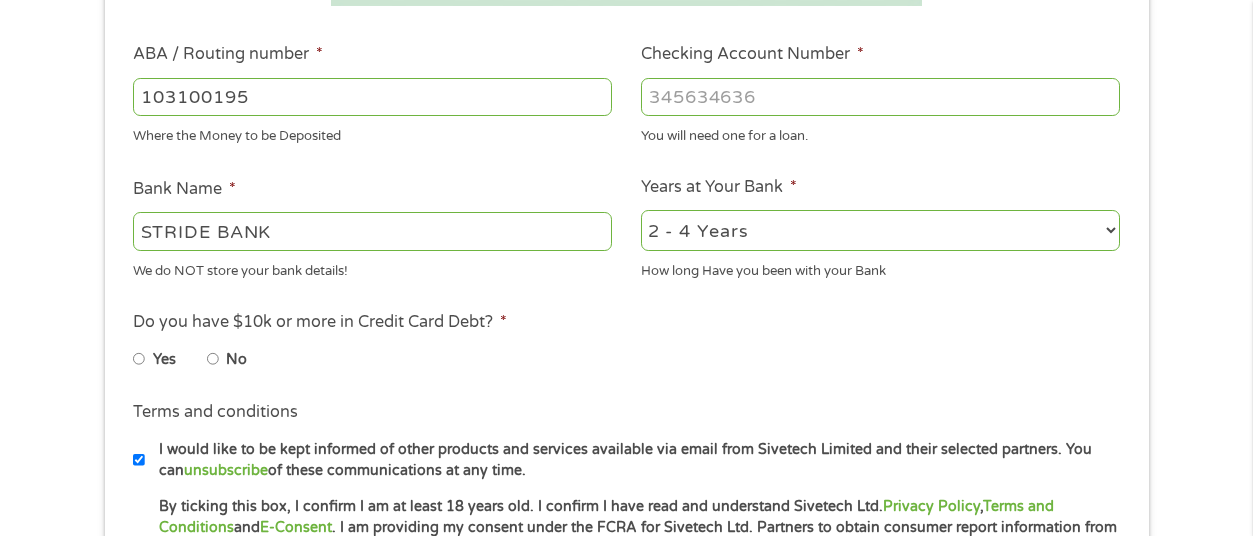 type on "STRIDE BANK" 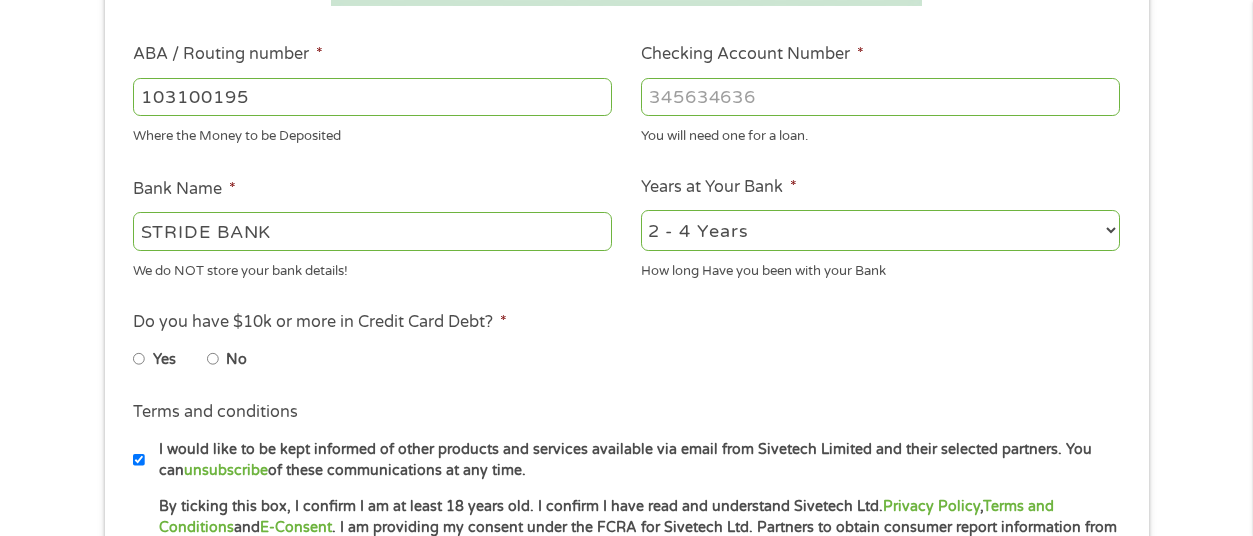 click on "2 - 4 Years 6 - 12 Months 1 - 2 Years Over 4 Years" at bounding box center (880, 230) 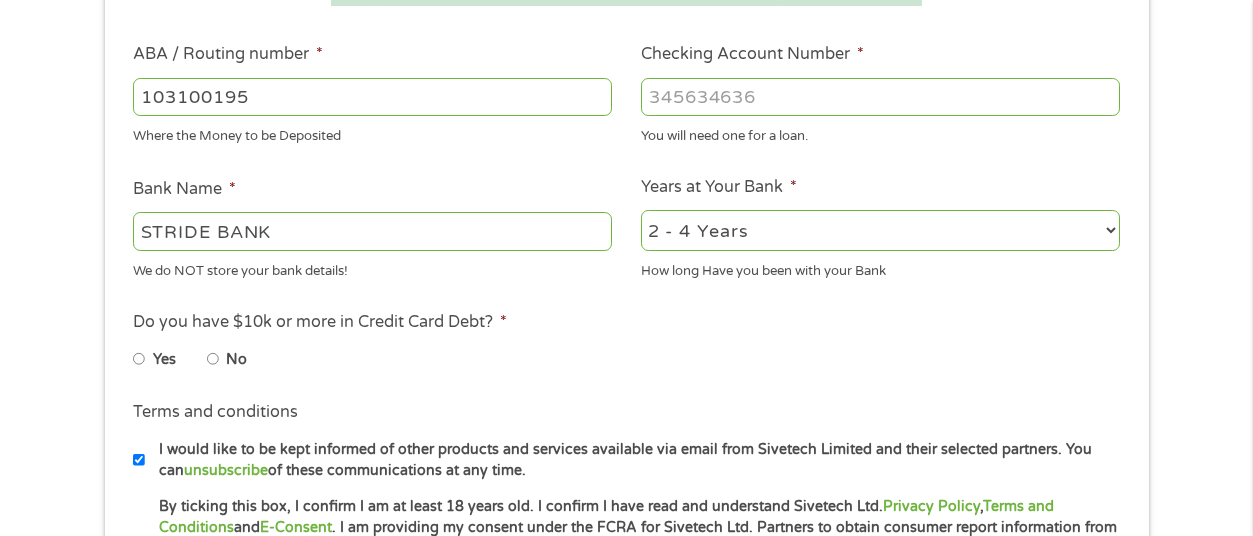 select on "24months" 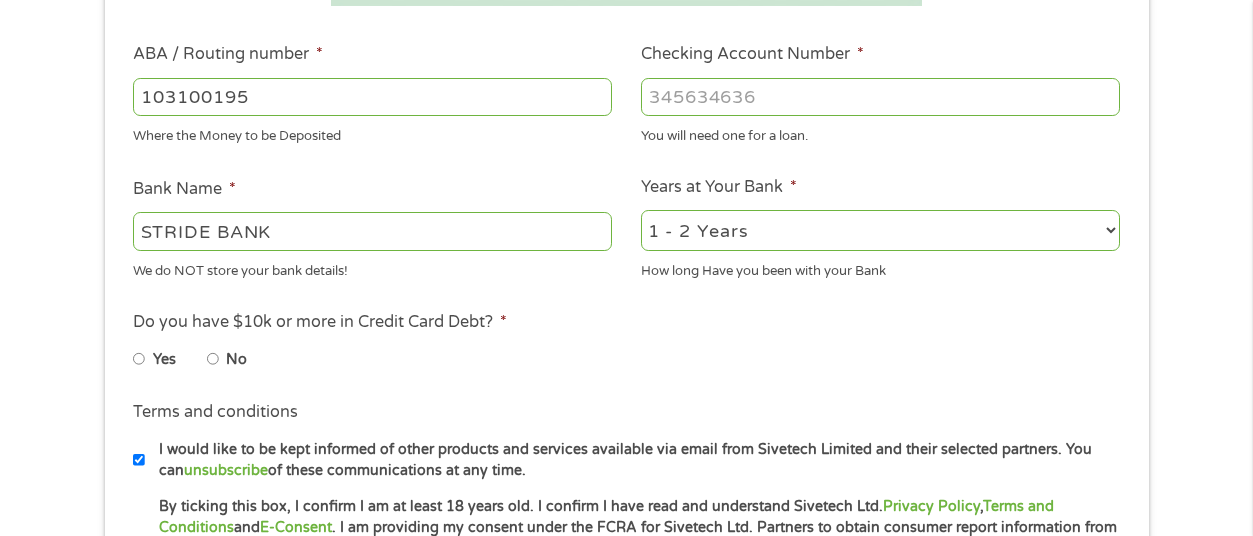 click on "2 - 4 Years 6 - 12 Months 1 - 2 Years Over 4 Years" at bounding box center [880, 230] 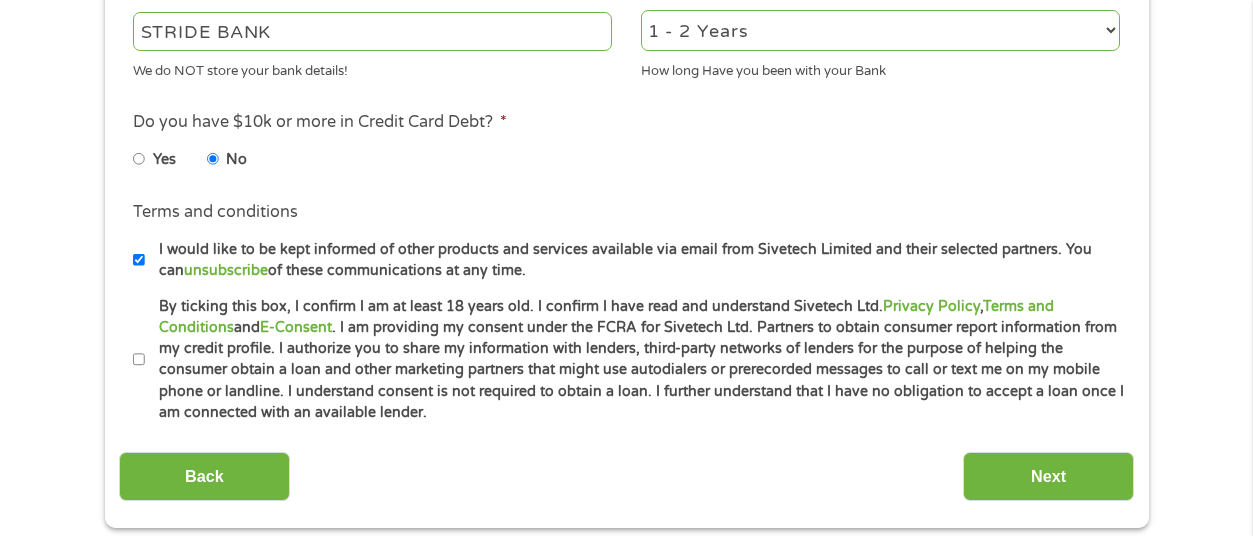 scroll, scrollTop: 900, scrollLeft: 0, axis: vertical 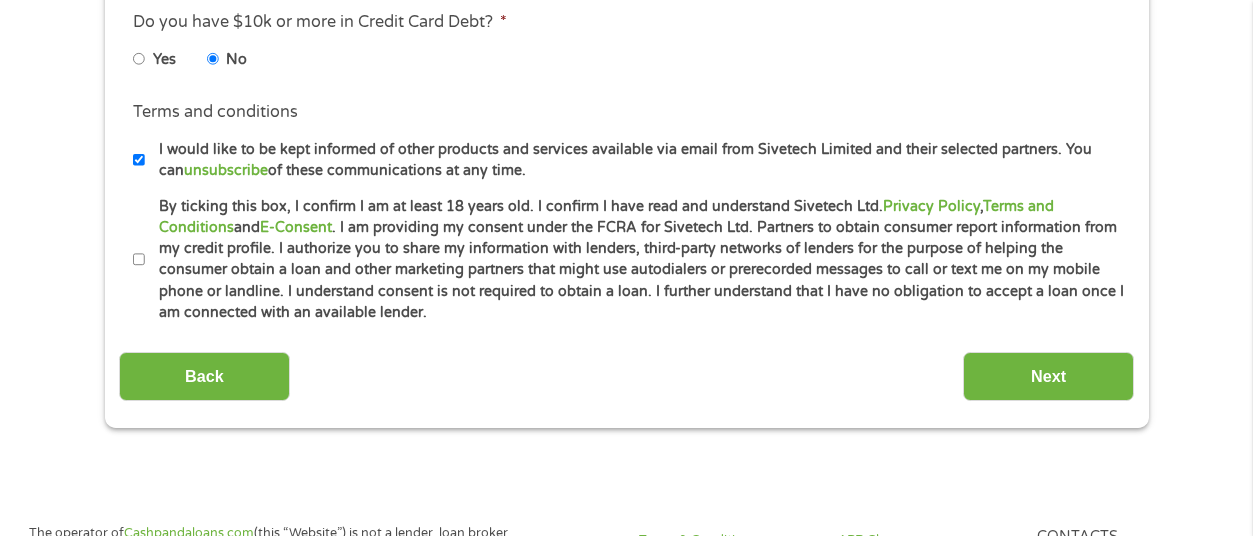 click on "By ticking this box, I confirm I am at least 18 years old. I confirm I have read and understand Sivetech Ltd.  Privacy Policy ,  Terms and Conditions  and  E-Consent . I am providing my consent under the FCRA for Sivetech Ltd. Partners to obtain consumer report information from my credit profile. I authorize you to share my information with lenders, third-party networks of lenders for the purpose of helping the consumer obtain a loan and other marketing partners that might use autodialers or prerecorded messages to call or text me on my mobile phone or landline. I understand consent is not required to obtain a loan. I further understand that I have no obligation to accept a loan once I am connected with an available lender." at bounding box center [139, 260] 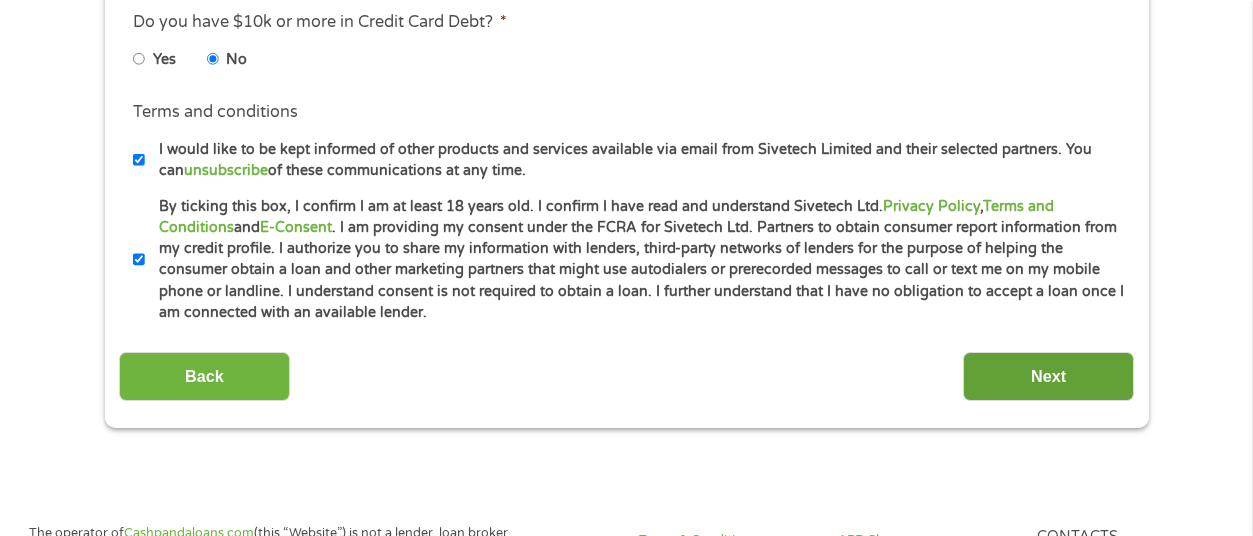 click on "Next" at bounding box center [1048, 376] 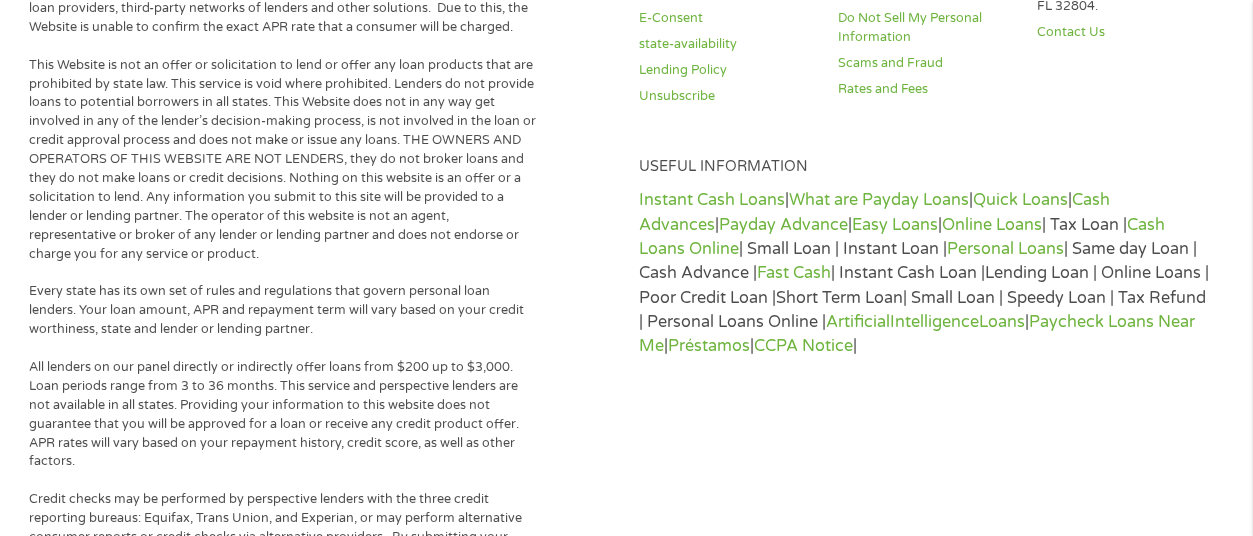 scroll, scrollTop: 8, scrollLeft: 8, axis: both 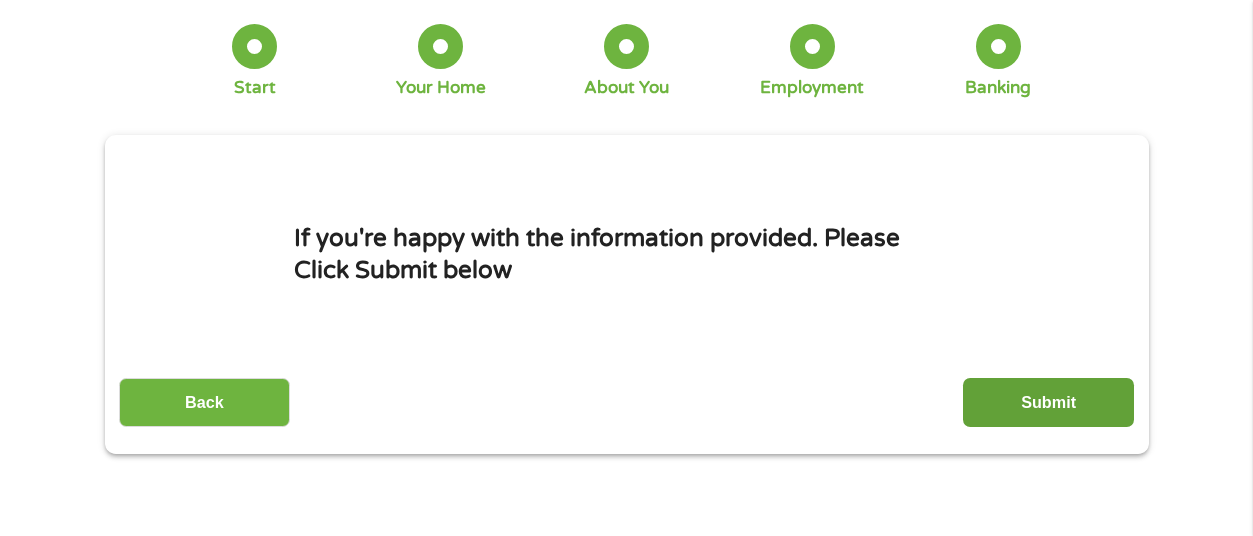 click on "Submit" at bounding box center (1048, 402) 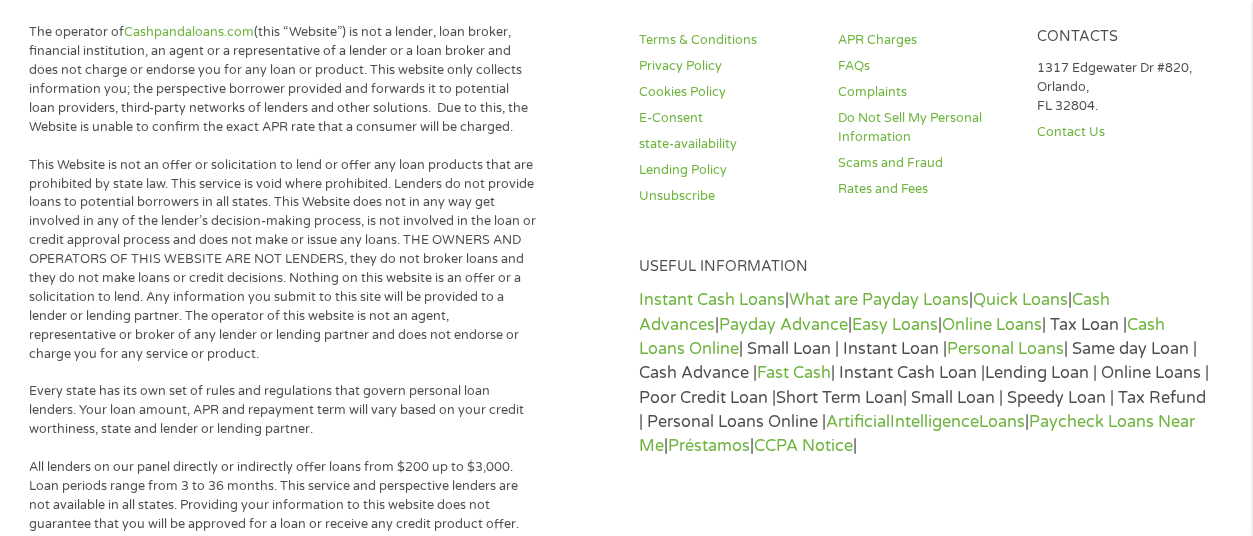 scroll, scrollTop: 700, scrollLeft: 0, axis: vertical 